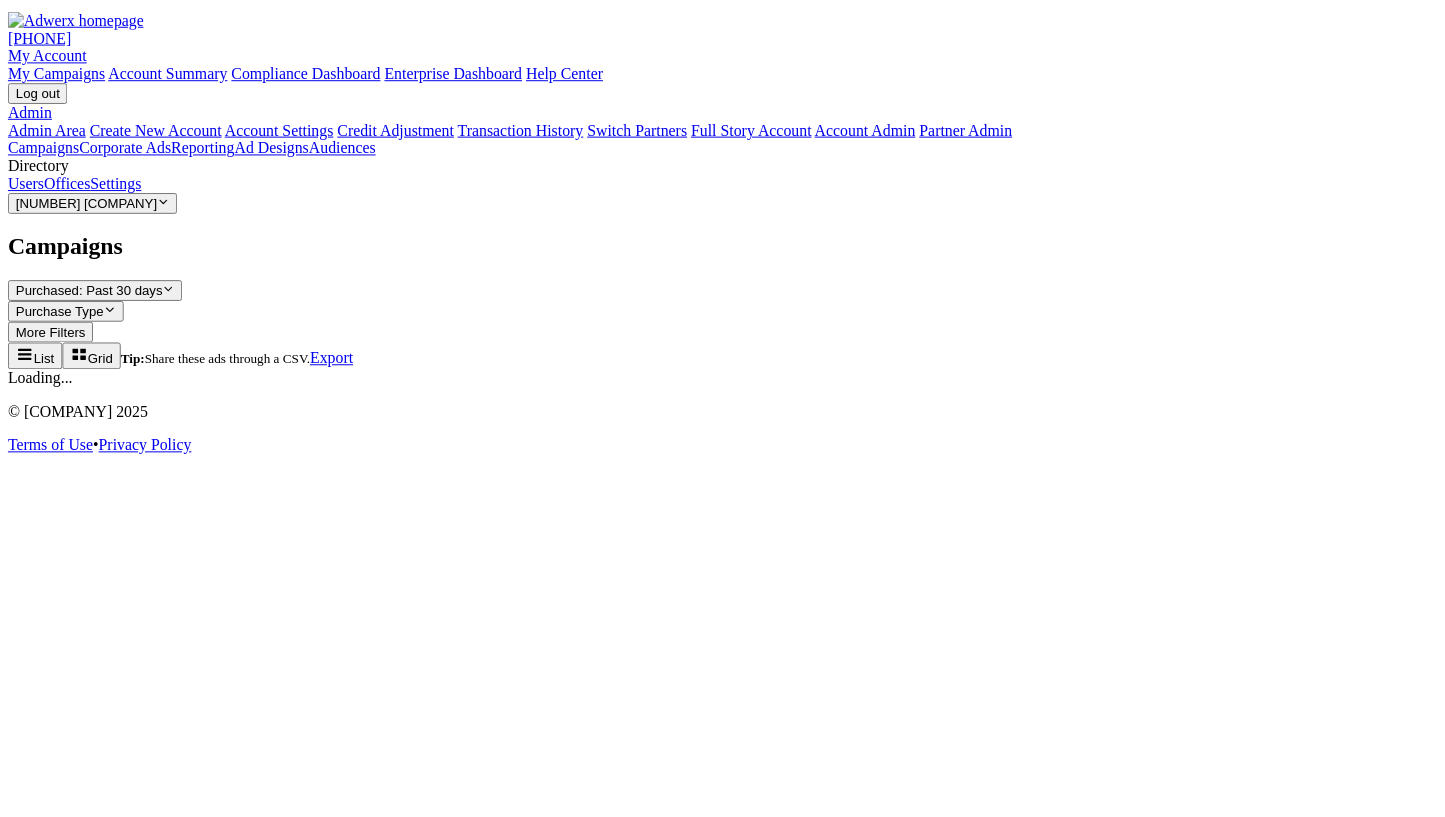 scroll, scrollTop: 0, scrollLeft: 0, axis: both 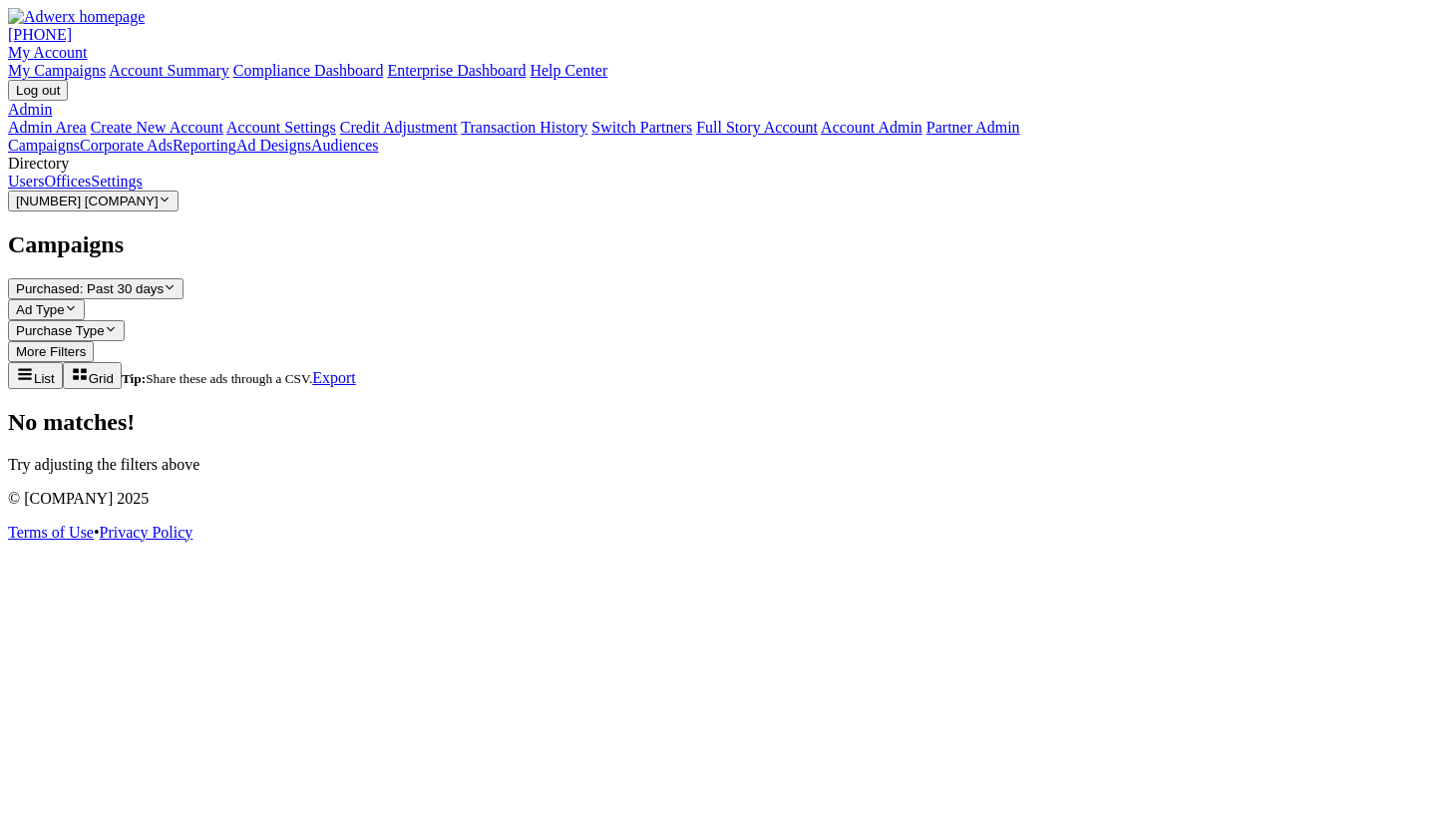 click on "Settings" at bounding box center [117, 181] 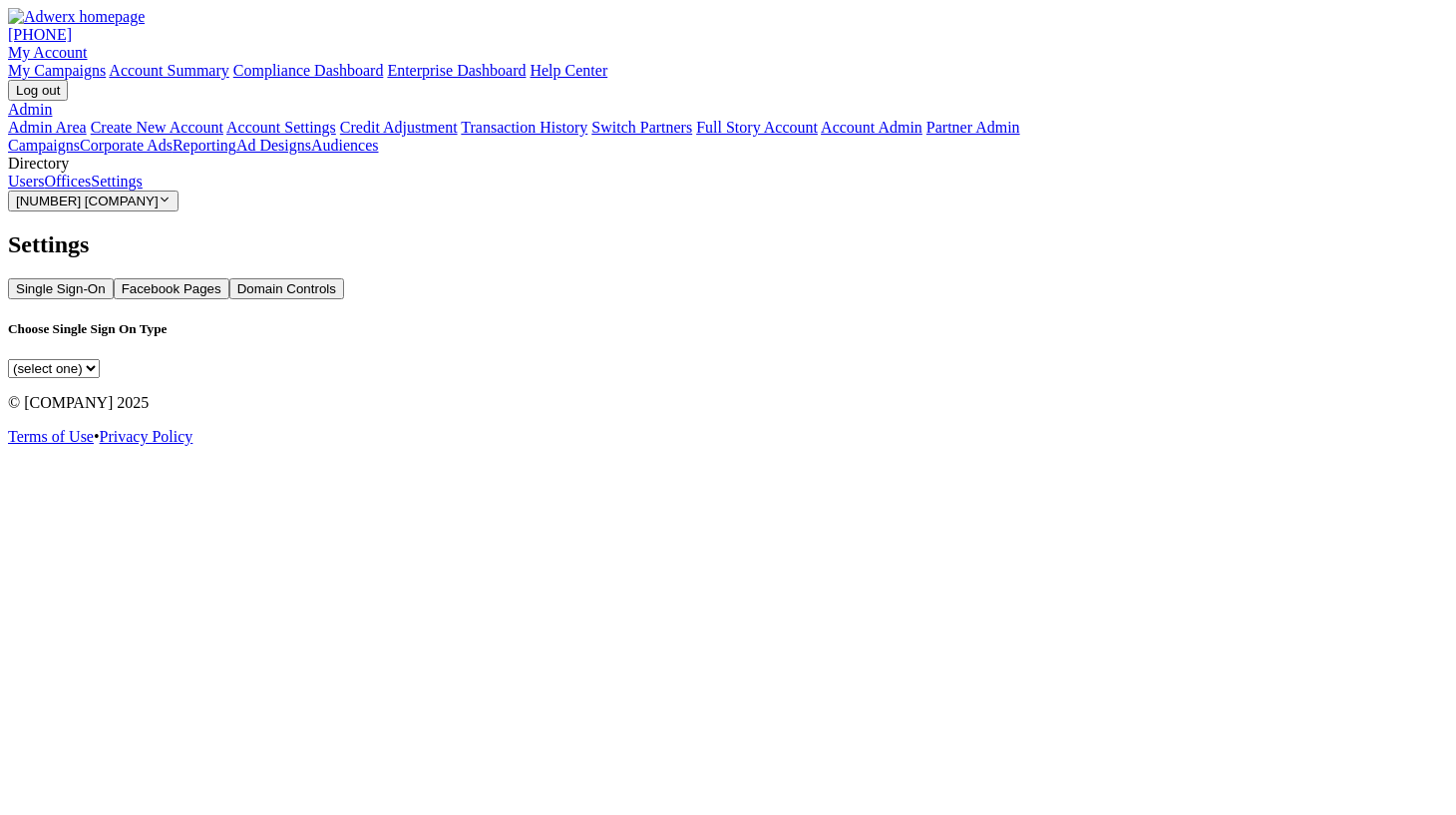 click on "Domain Controls" at bounding box center (286, 288) 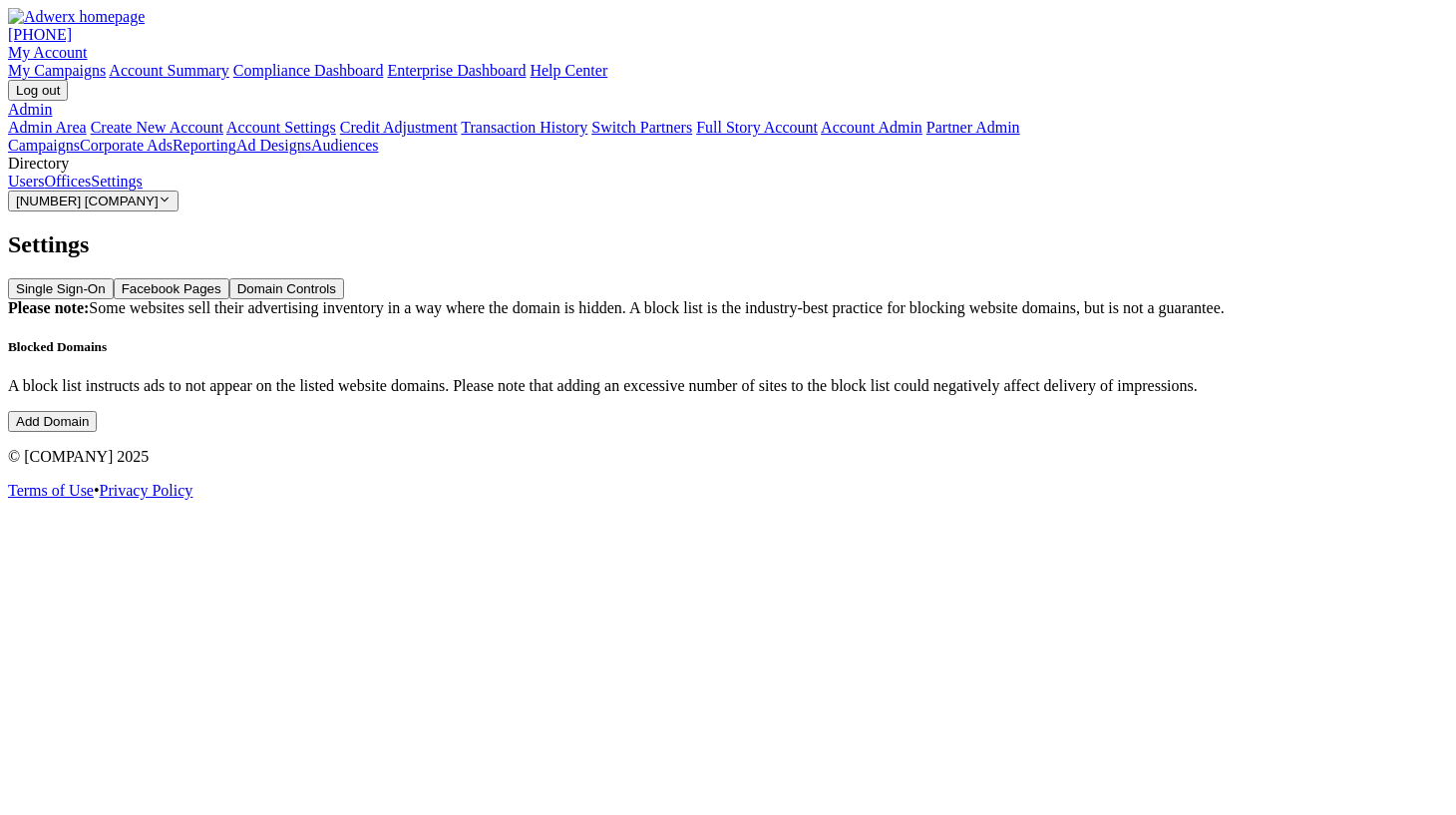 type 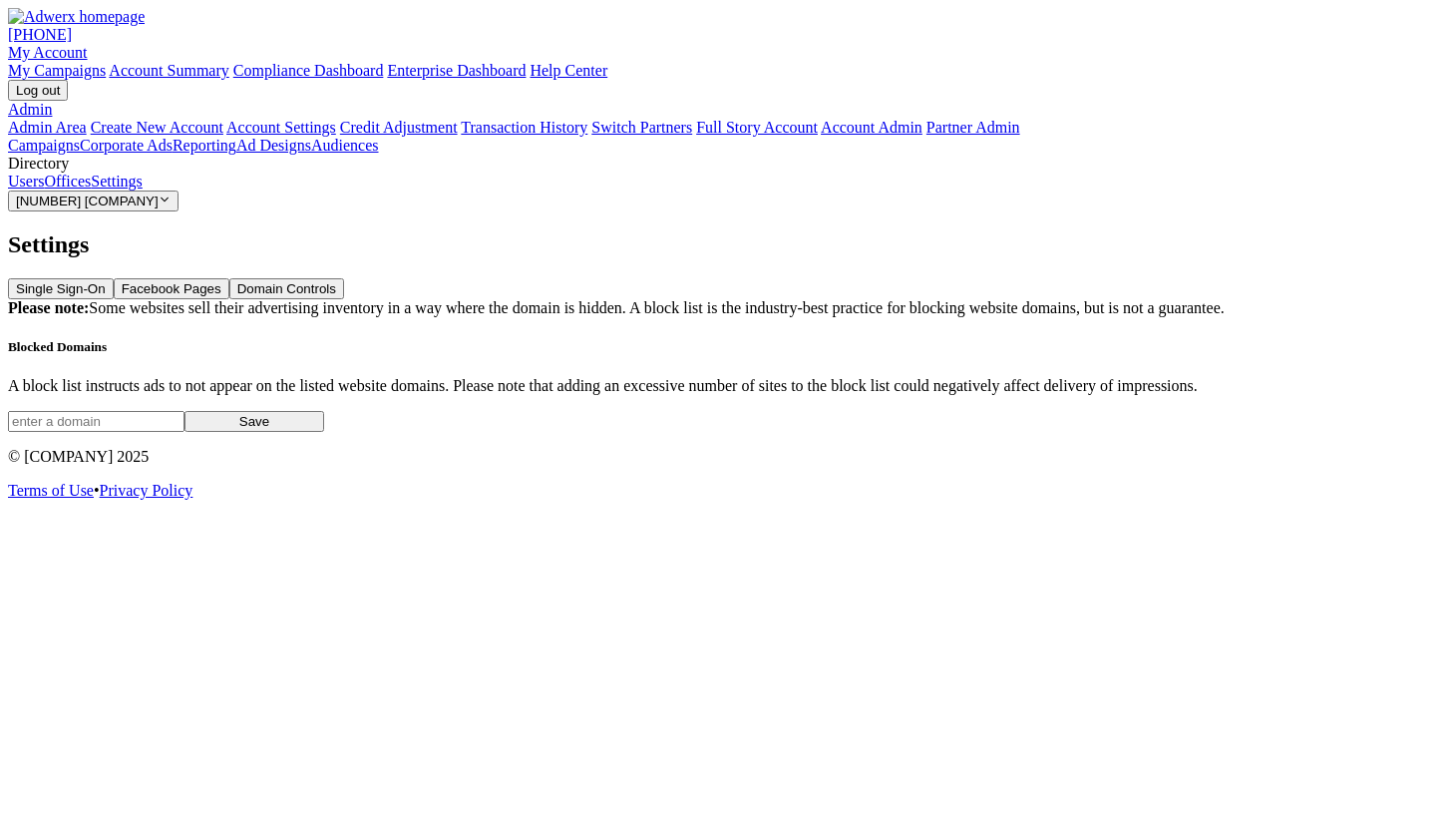 click at bounding box center [96, 421] 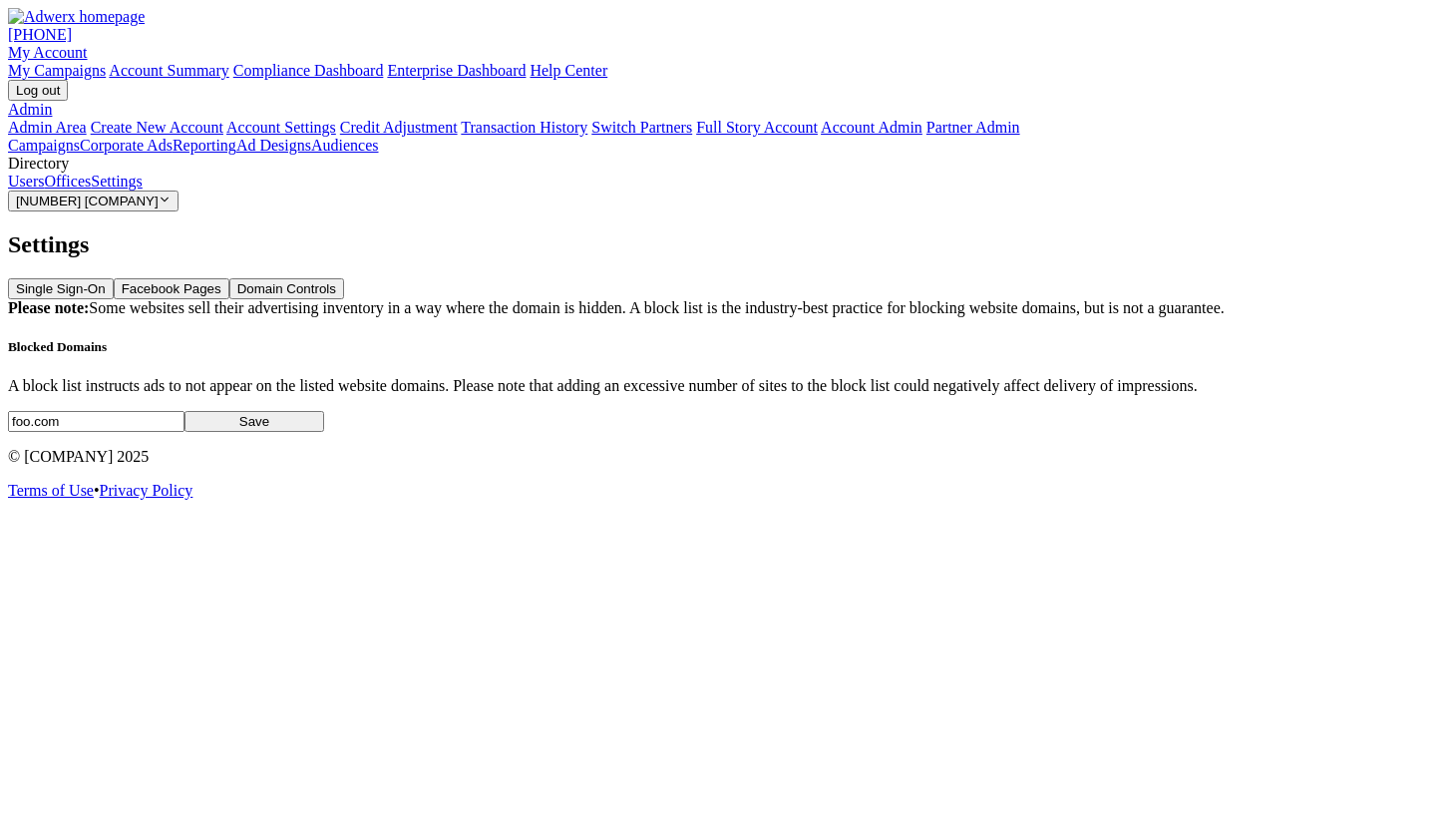 type on "foo.com" 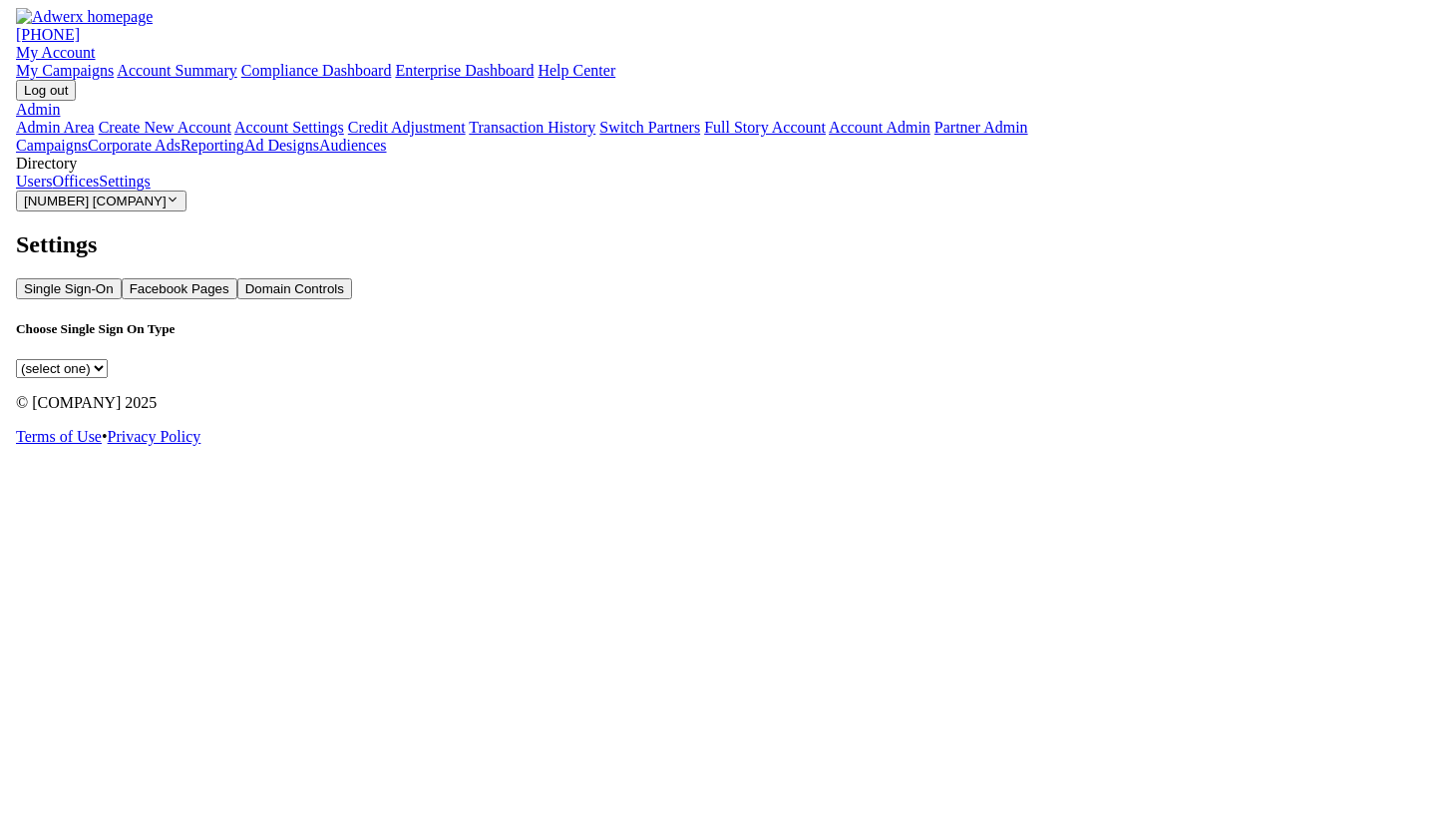 scroll, scrollTop: 0, scrollLeft: 0, axis: both 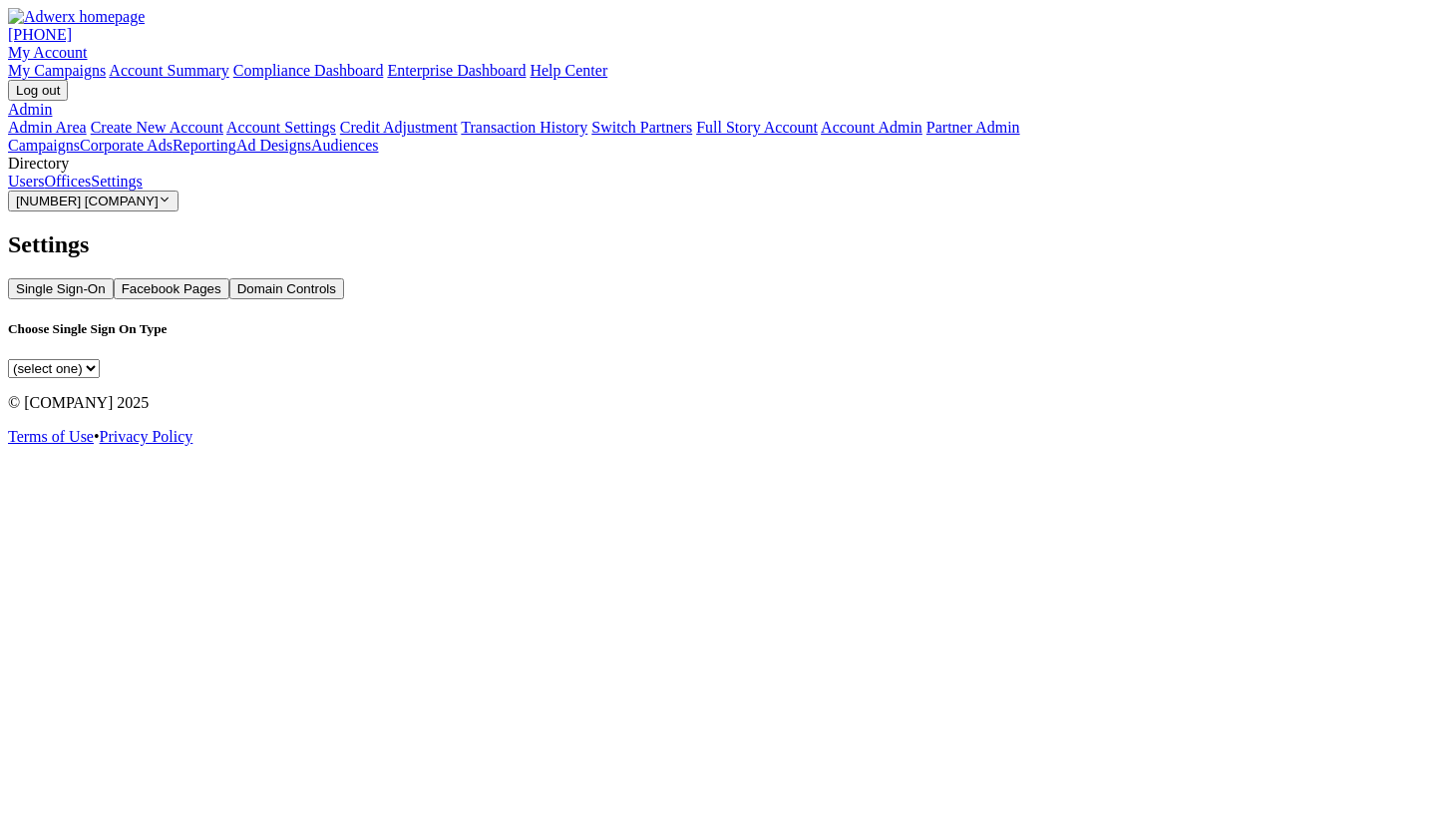 select on "saml" 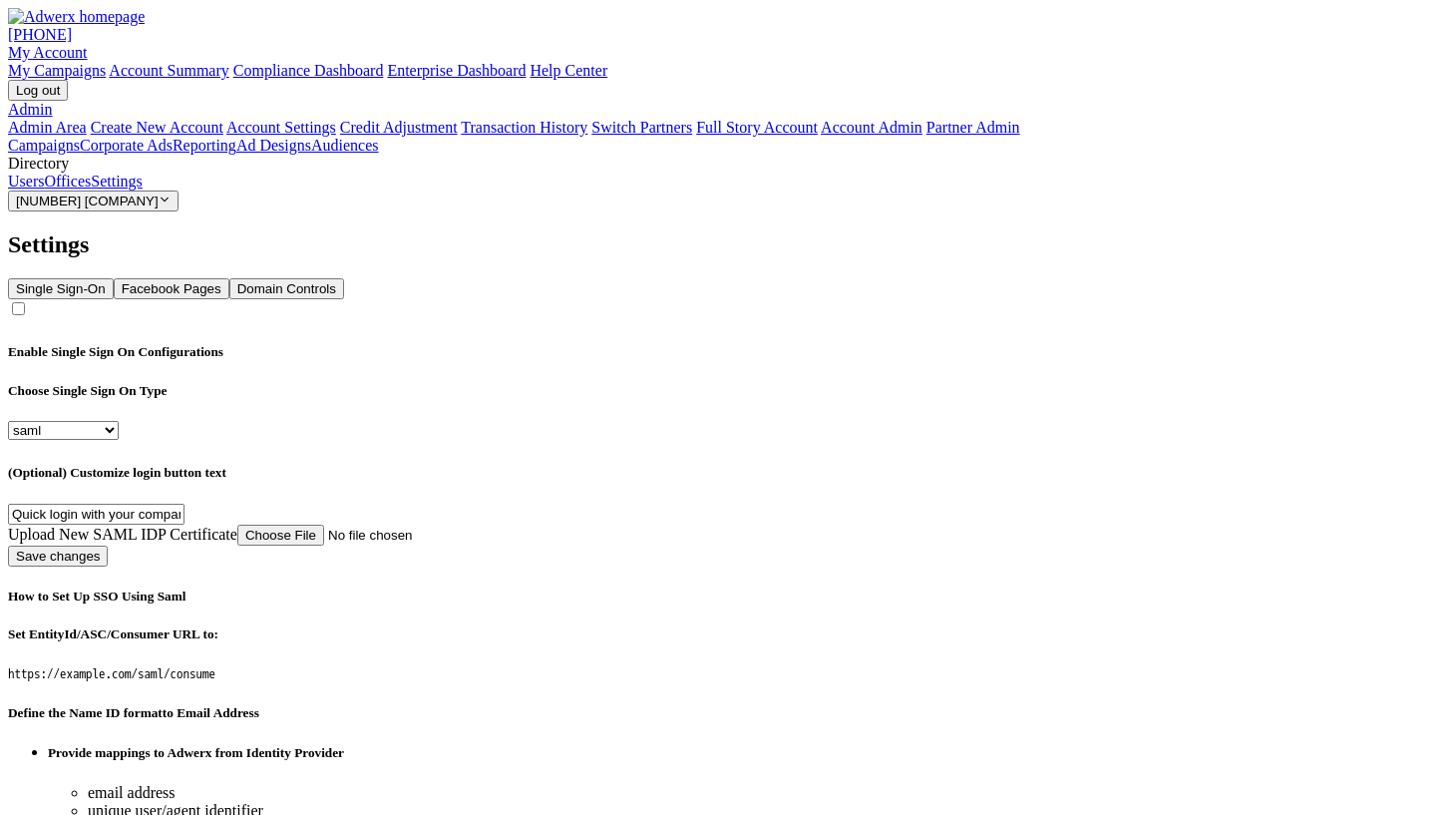 click on "Domain Controls" at bounding box center (286, 288) 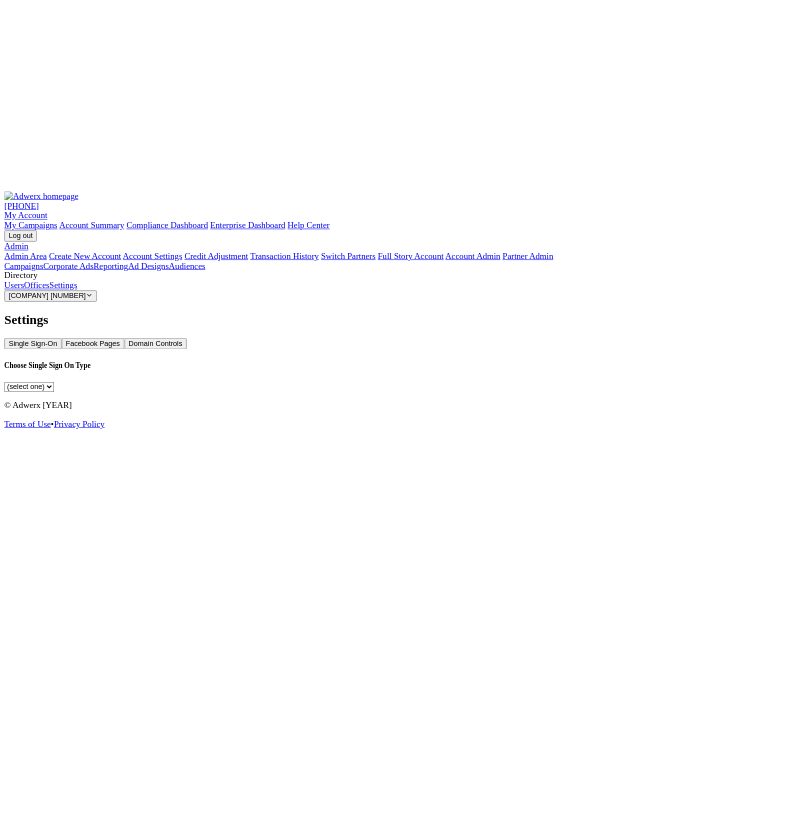 scroll, scrollTop: 0, scrollLeft: 0, axis: both 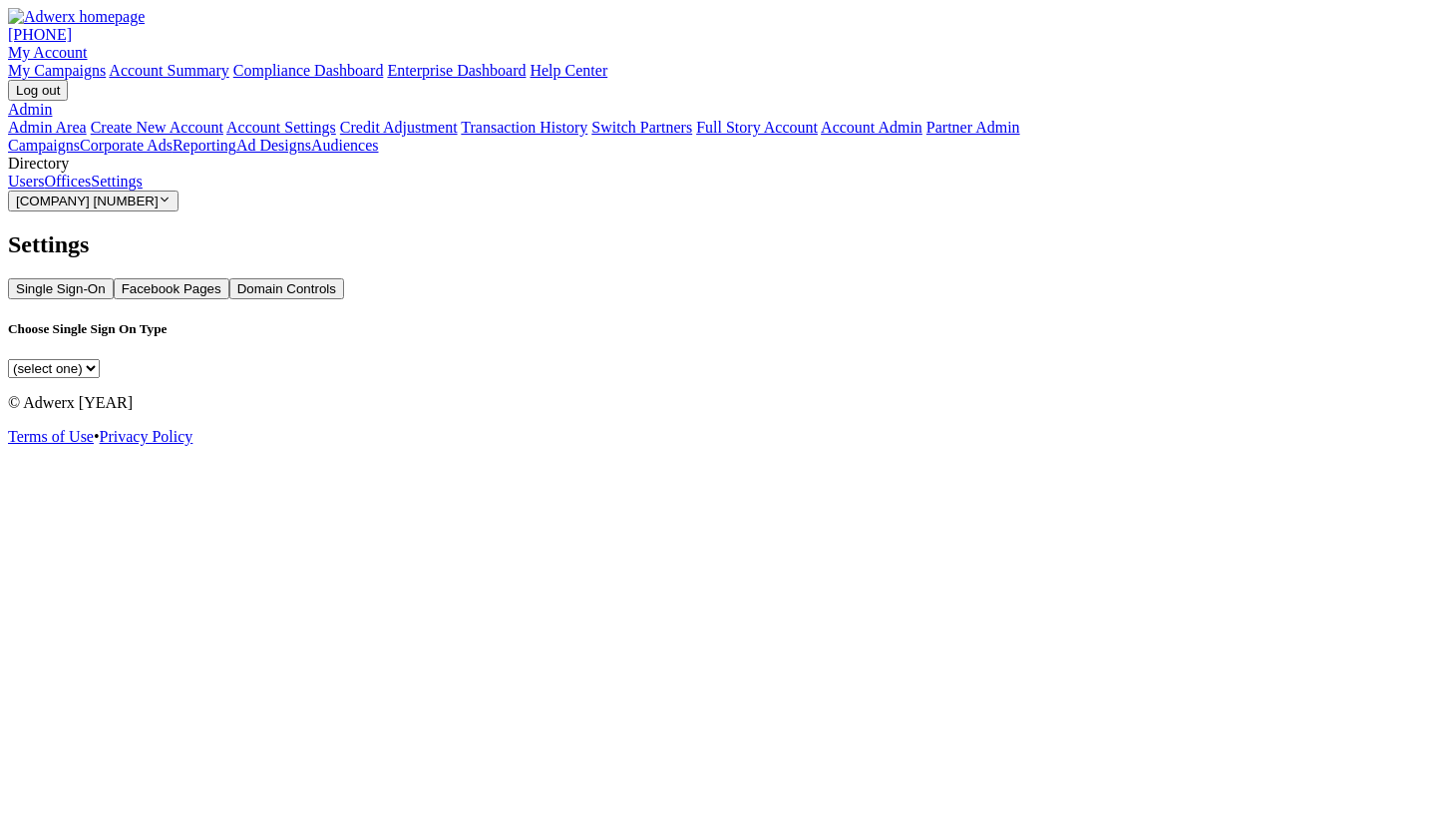 select on "saml" 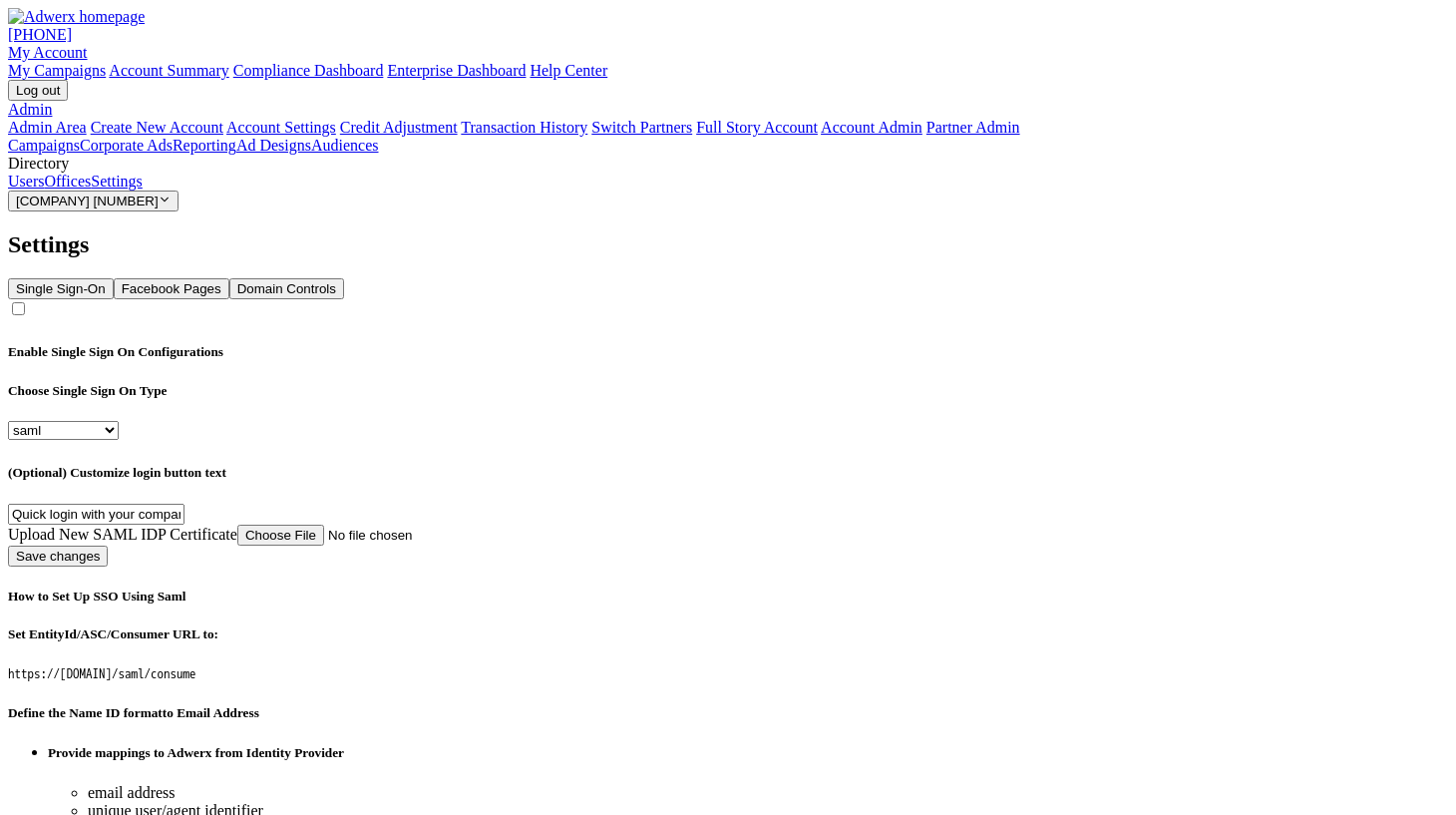 click on "Domain Controls" at bounding box center [286, 288] 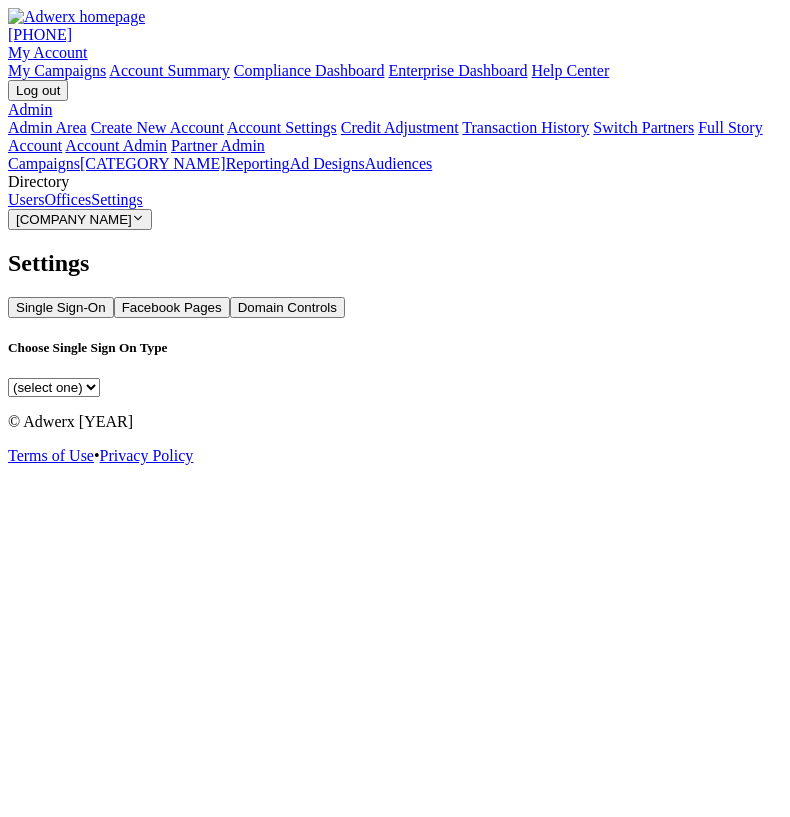scroll, scrollTop: 0, scrollLeft: 0, axis: both 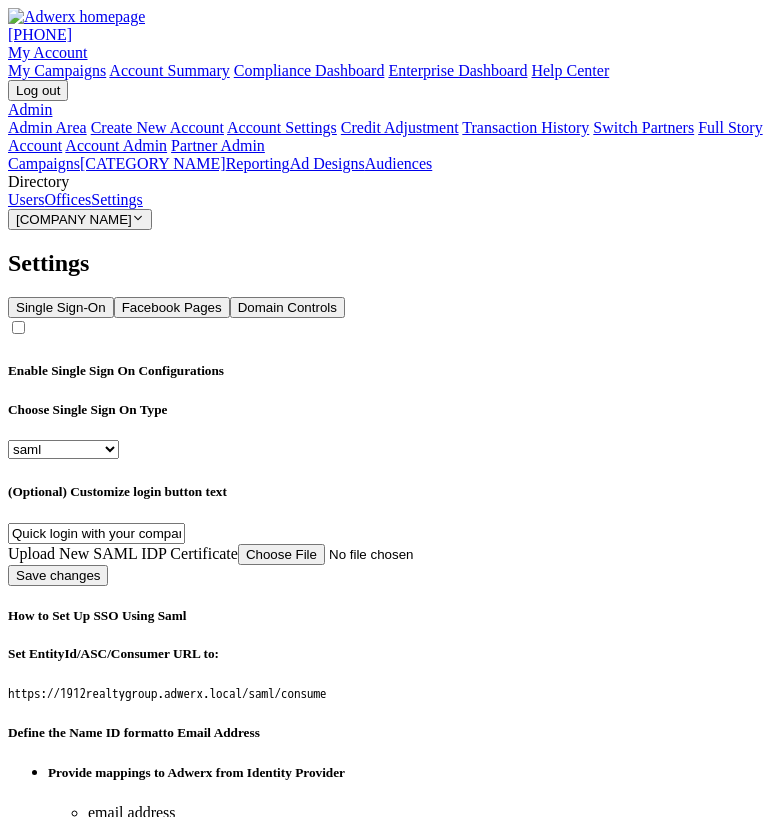 click on "Domain Controls" at bounding box center (287, 307) 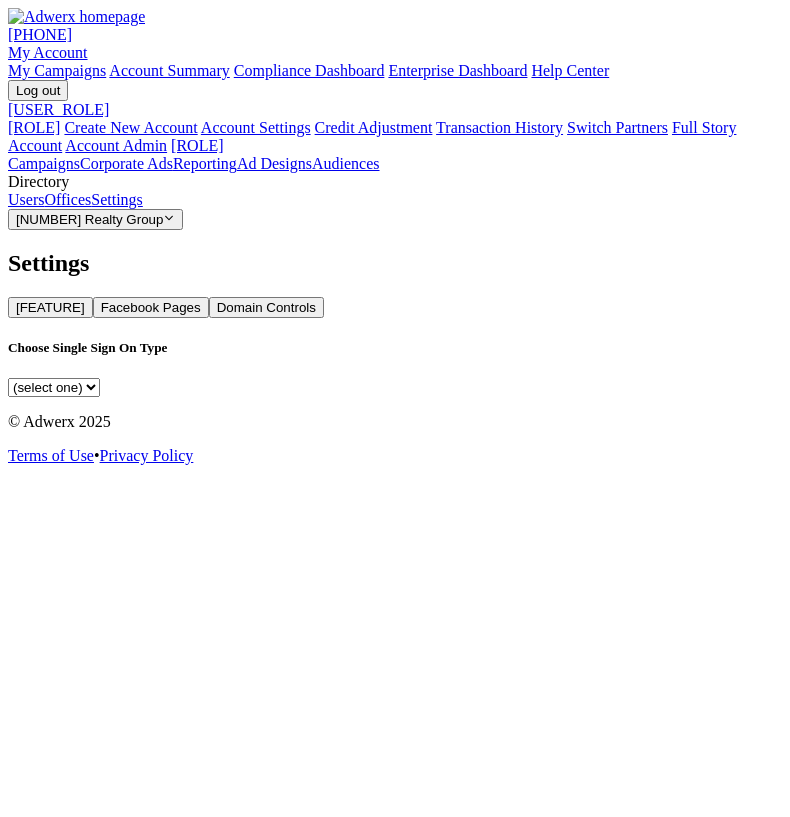 scroll, scrollTop: 0, scrollLeft: 0, axis: both 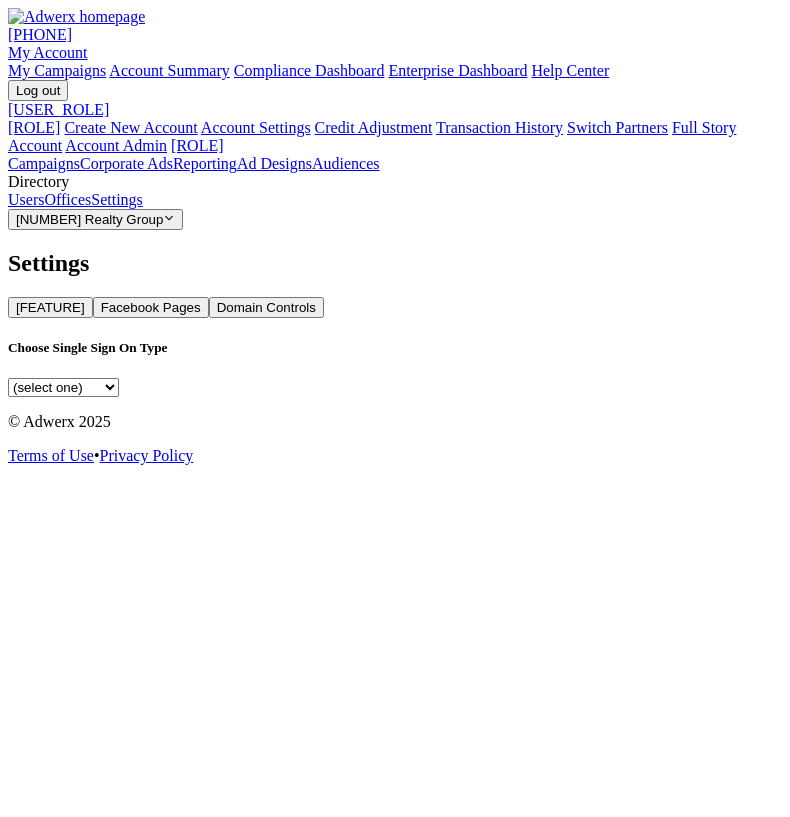 select on "saml" 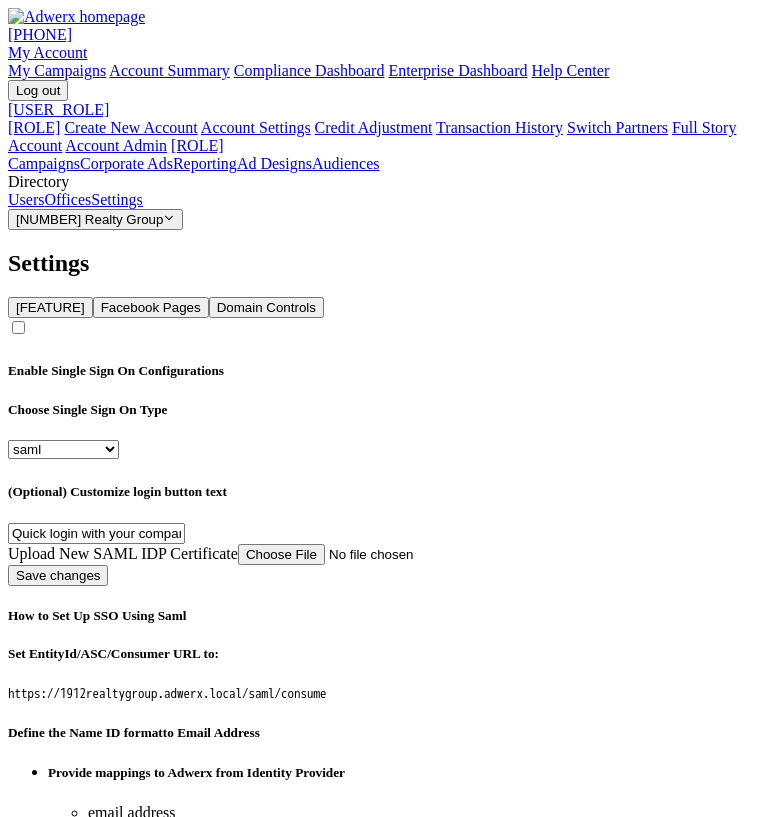 click on "Domain Controls" at bounding box center (266, 307) 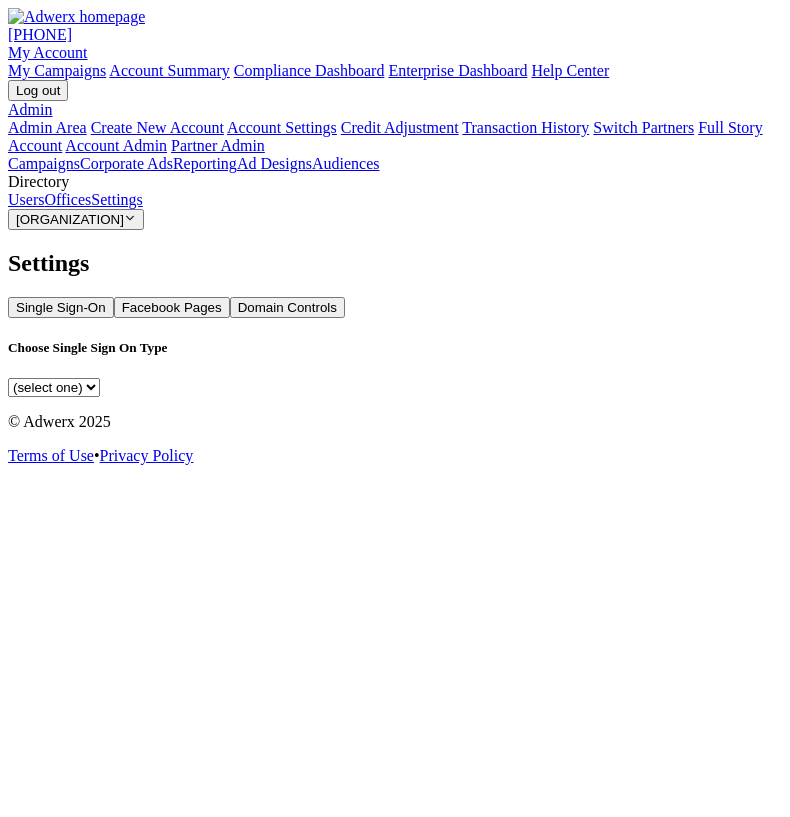 scroll, scrollTop: 0, scrollLeft: 0, axis: both 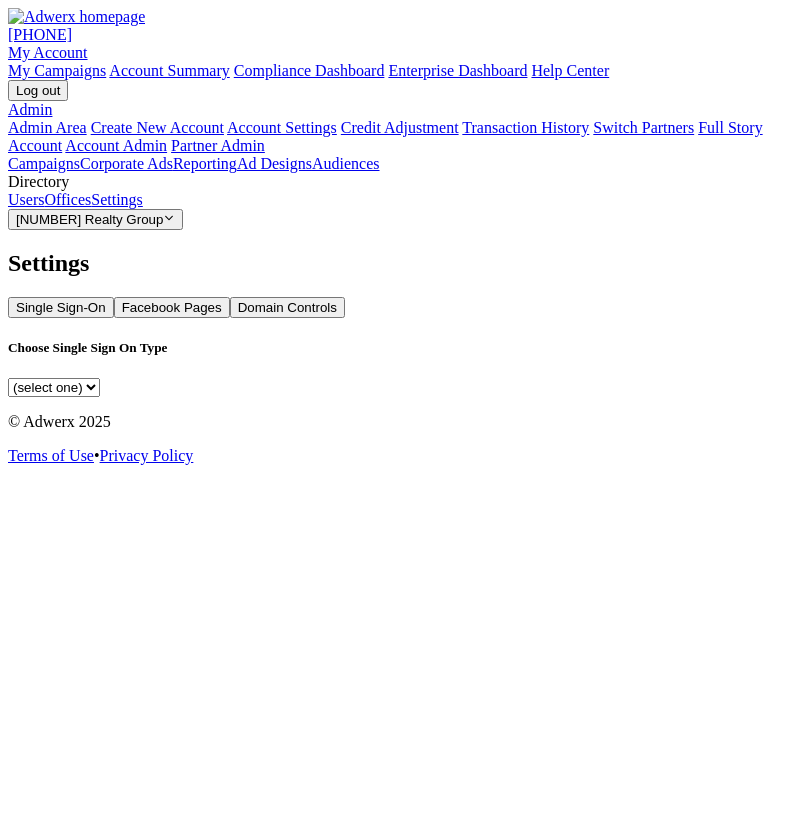 click on "Domain Controls" at bounding box center (287, 307) 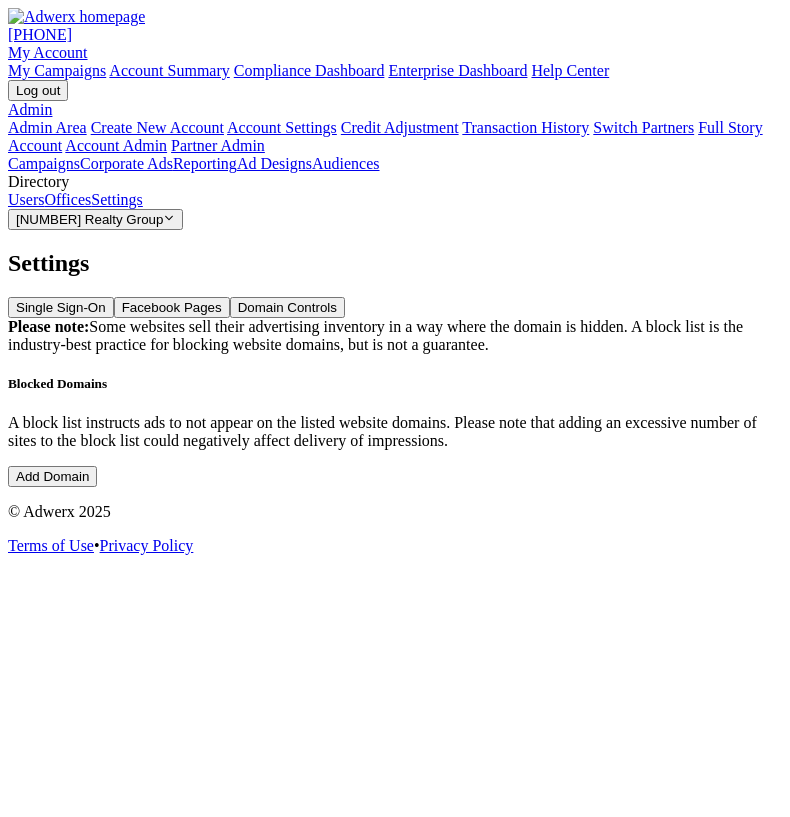 click on "Add Domain" at bounding box center [52, 476] 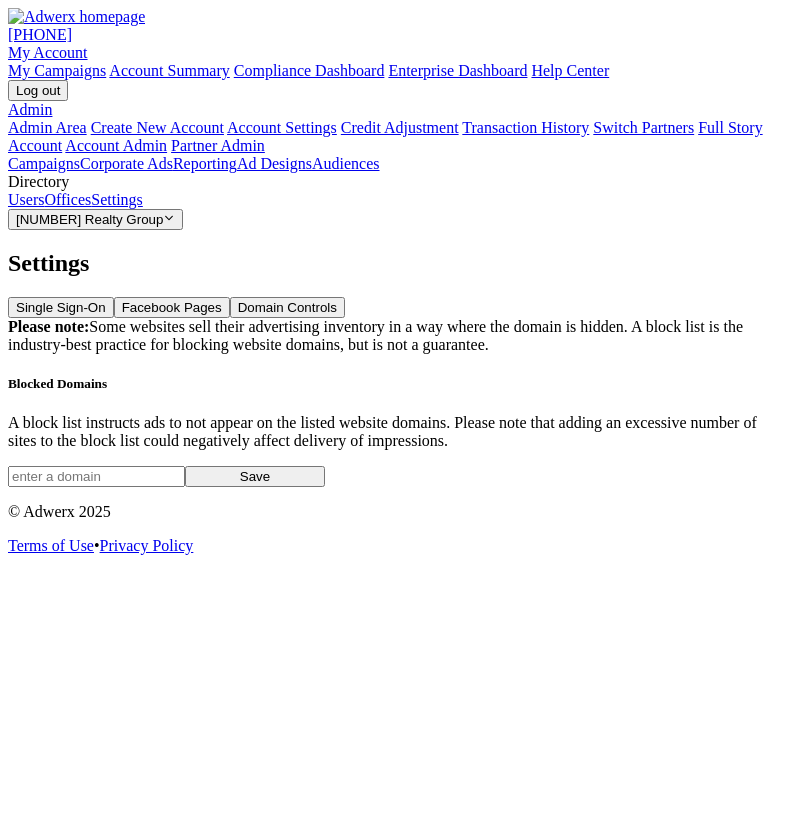 click at bounding box center [96, 476] 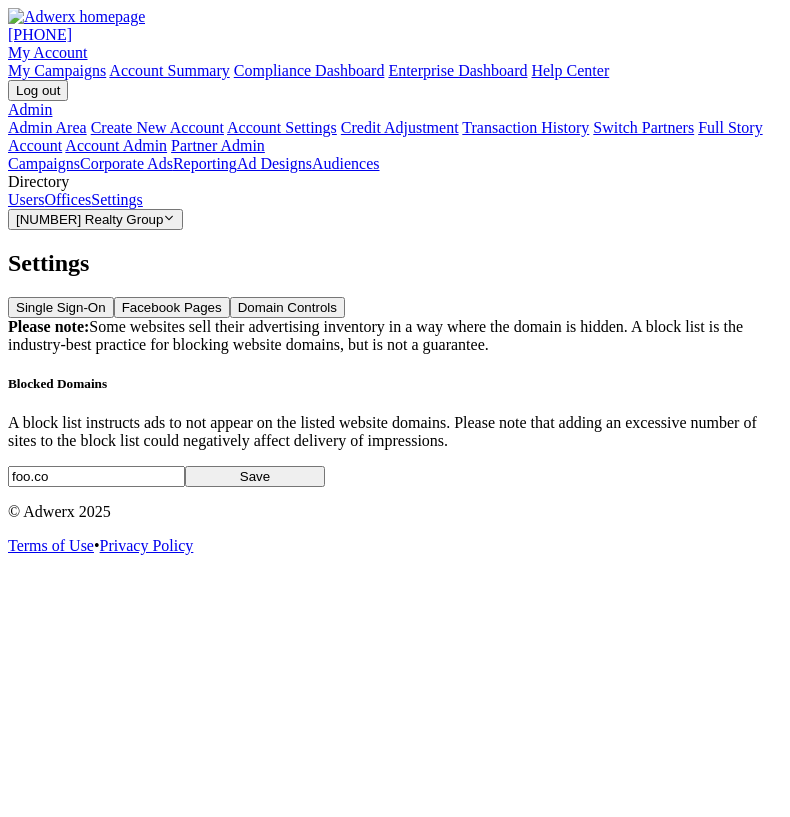 scroll, scrollTop: 0, scrollLeft: 20, axis: horizontal 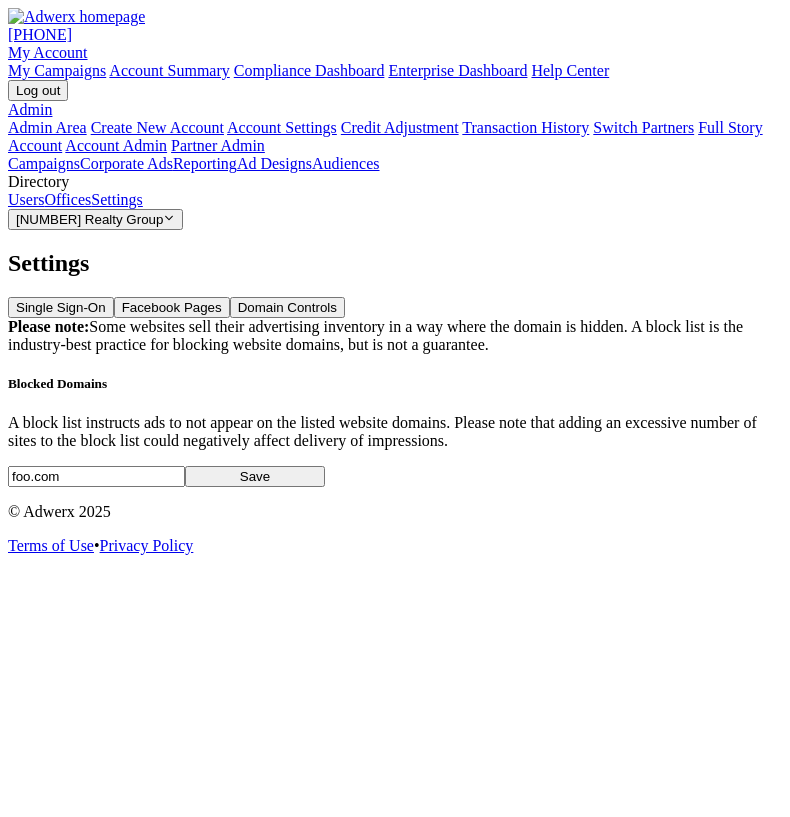 type on "foo.com" 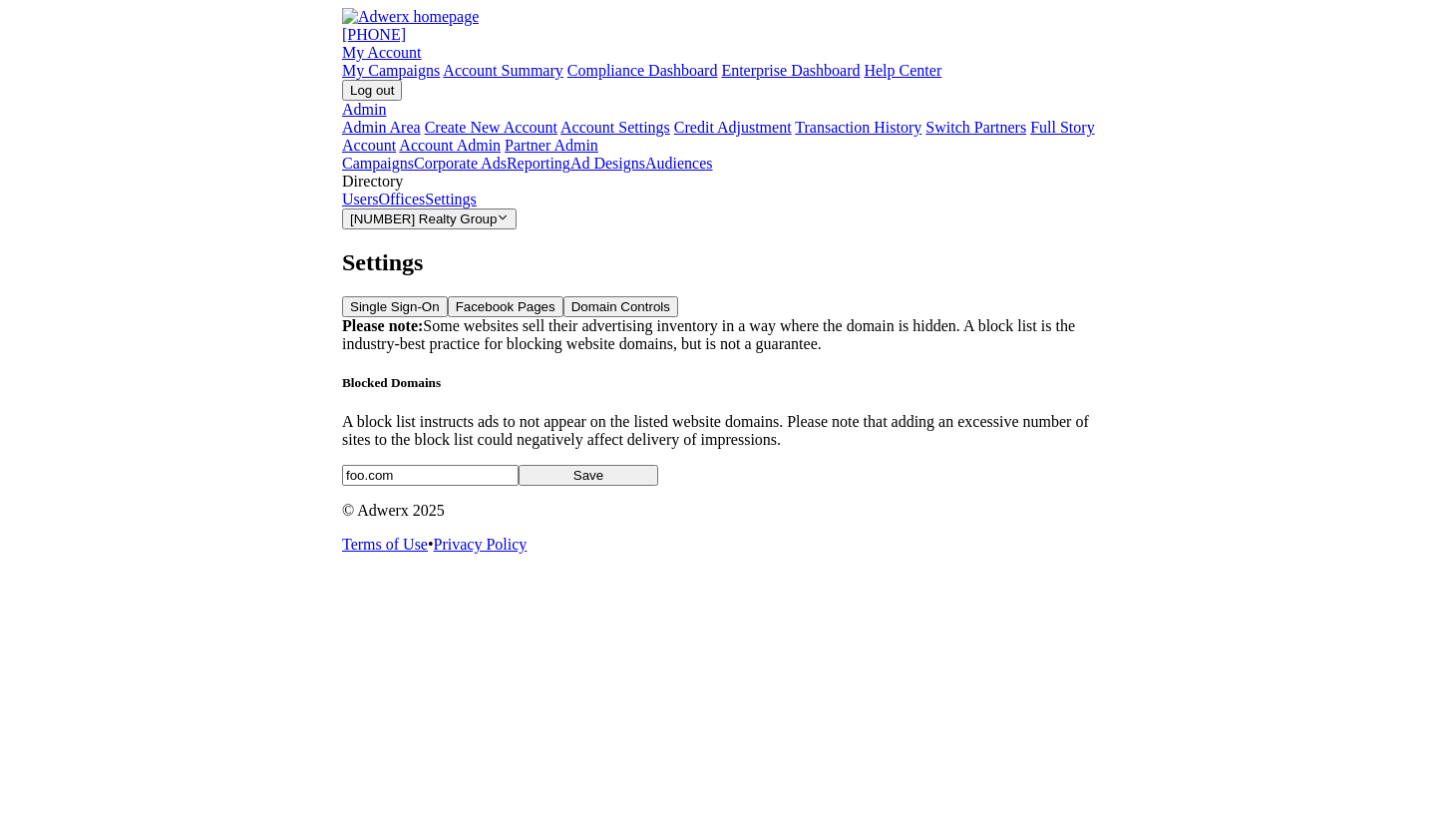 scroll, scrollTop: 0, scrollLeft: 0, axis: both 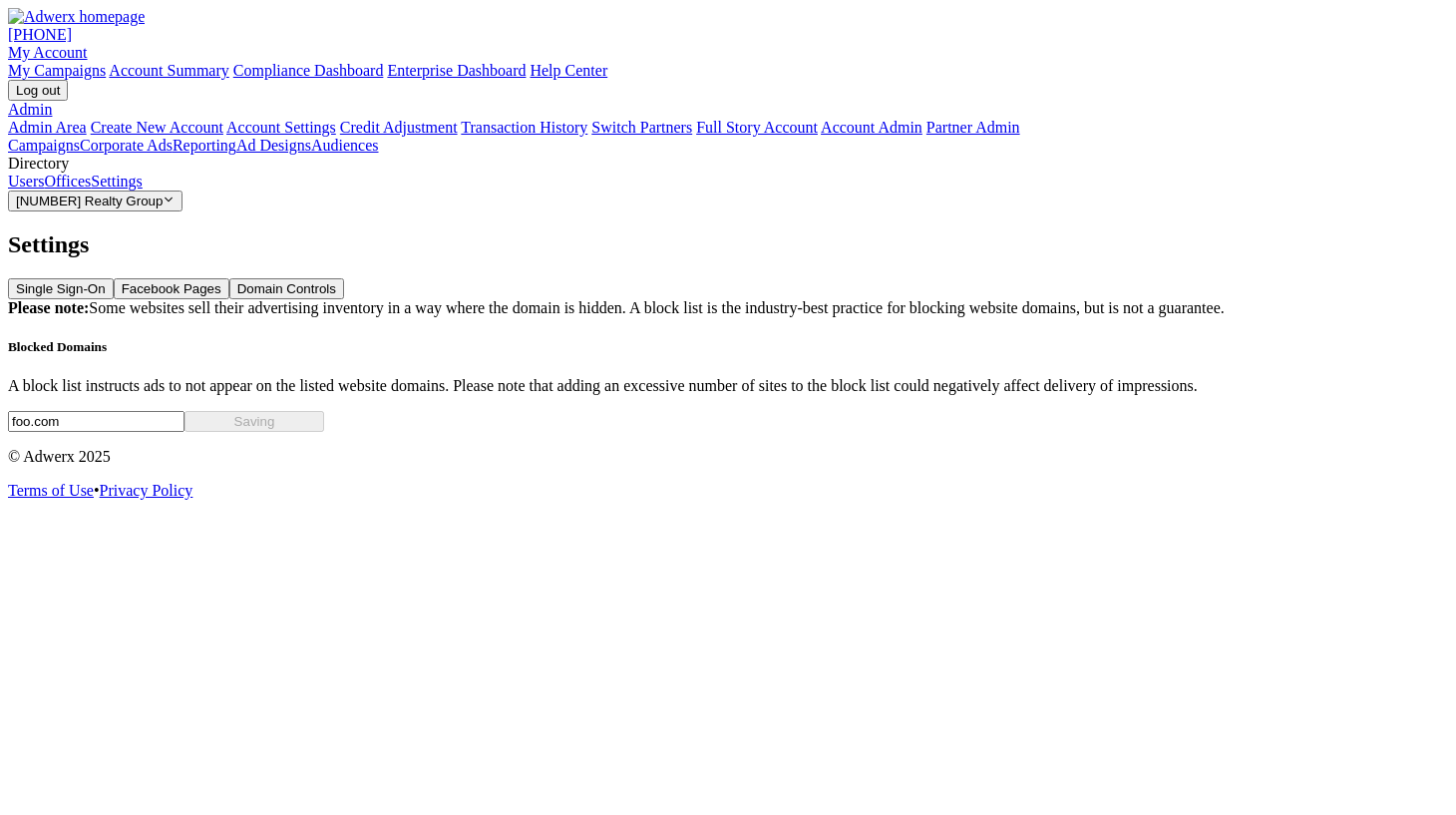 type 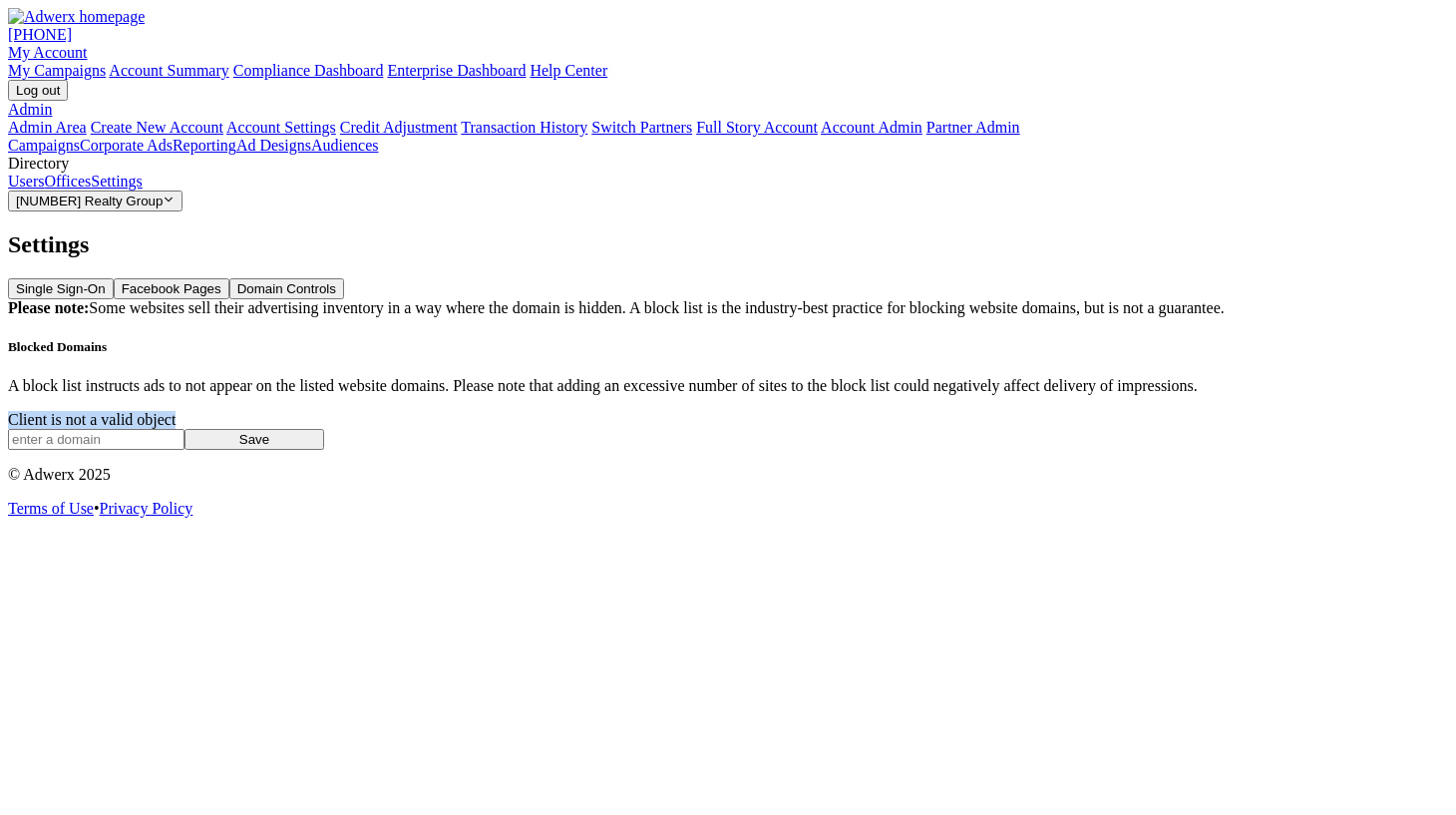 drag, startPoint x: 487, startPoint y: 460, endPoint x: 279, endPoint y: 451, distance: 208.19462 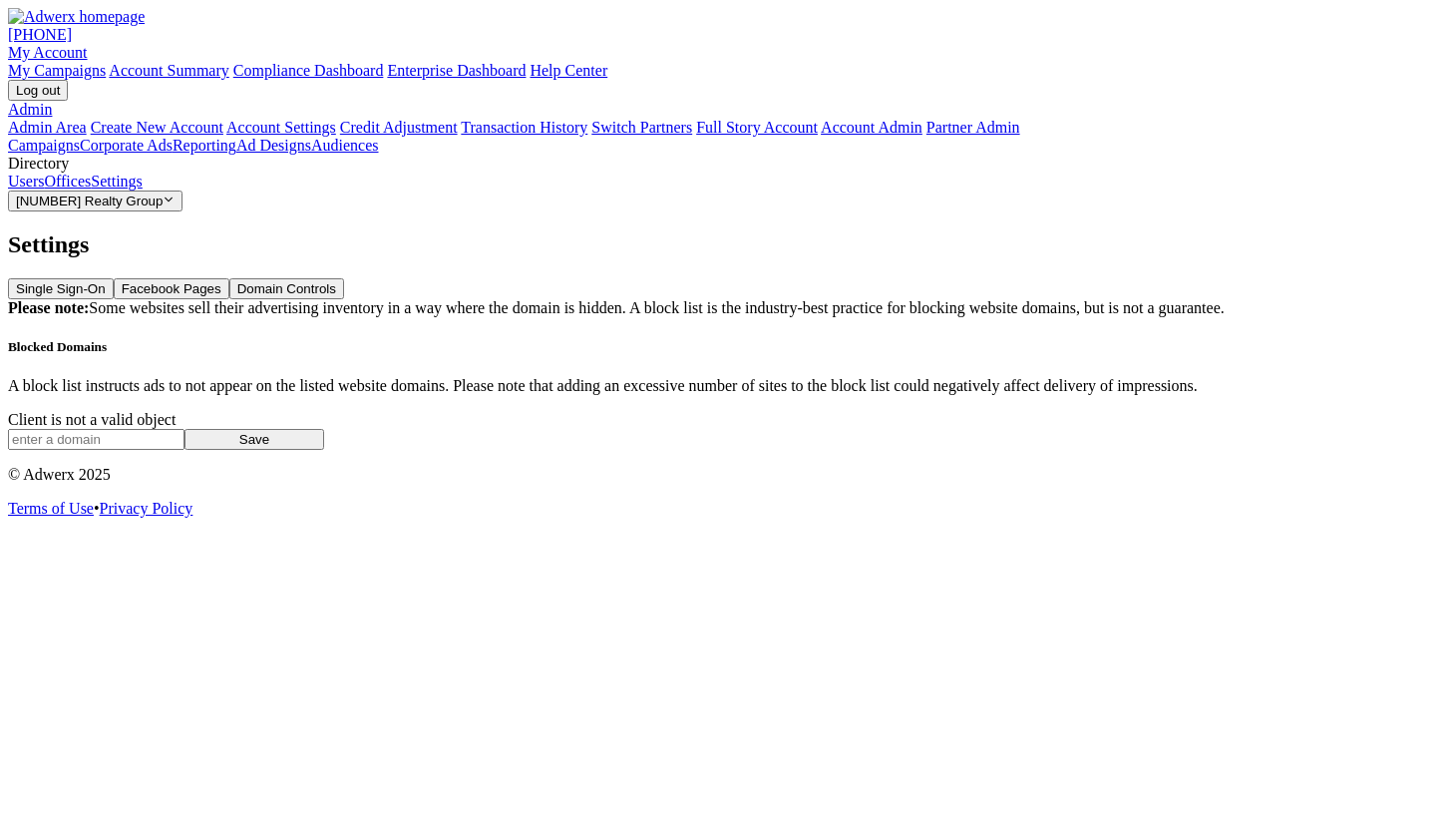 click on "Blocked Domains A block list instructs ads to not appear on the listed website domains. Please note that adding an excessive number of sites to the block list could negatively affect delivery of impressions." at bounding box center (728, 367) 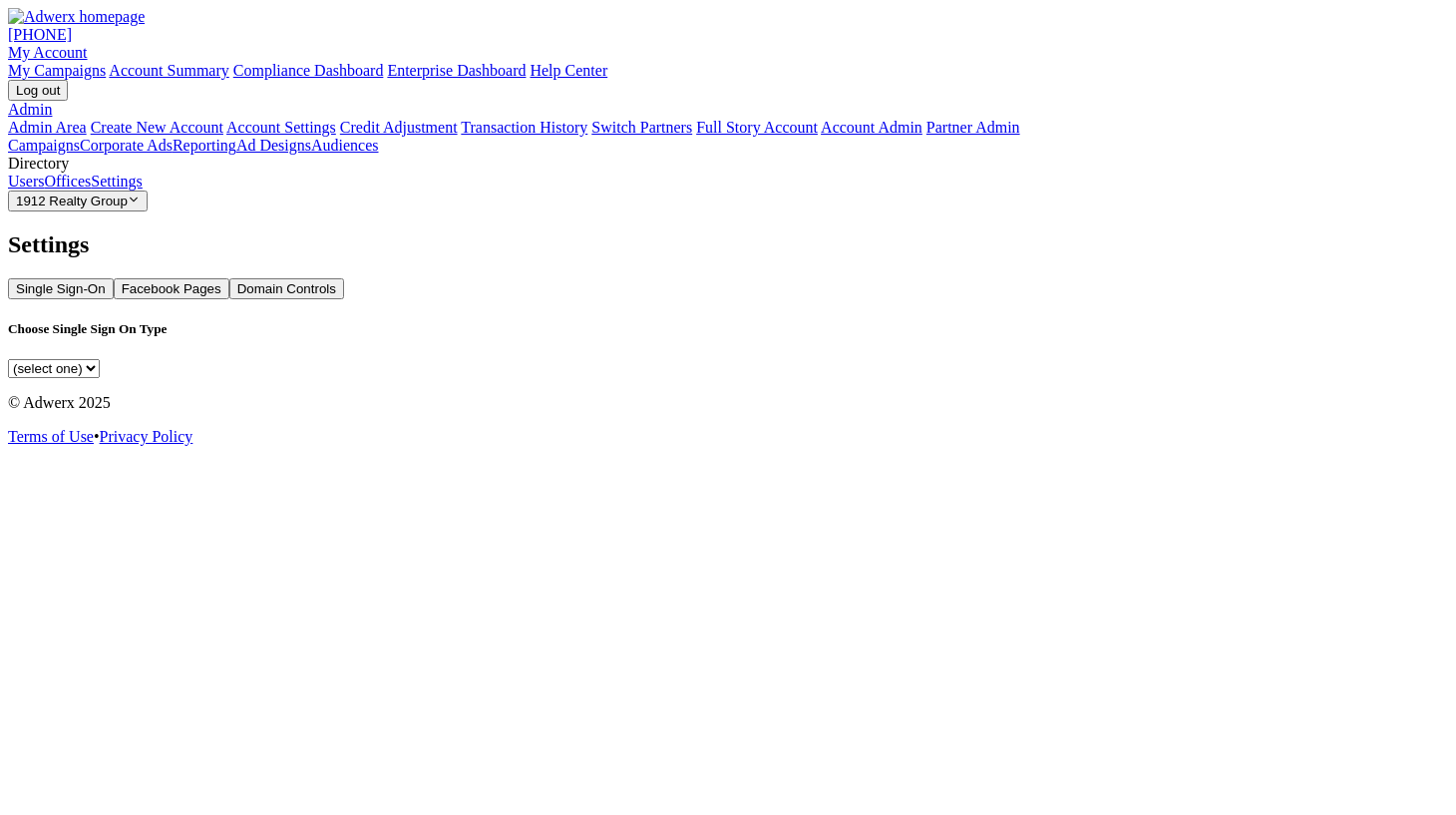 scroll, scrollTop: 0, scrollLeft: 0, axis: both 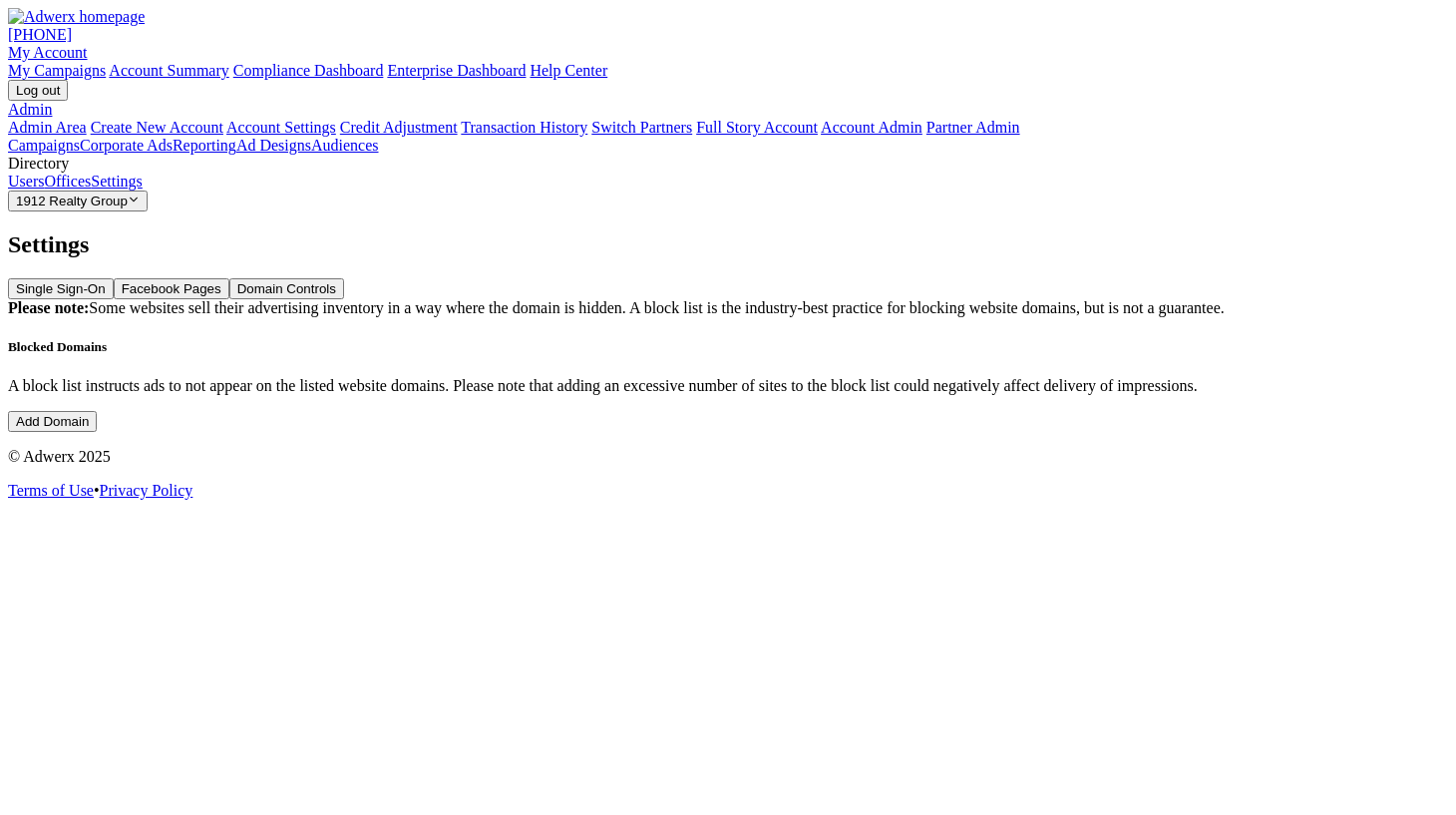 click on "Add Domain" at bounding box center [52, 421] 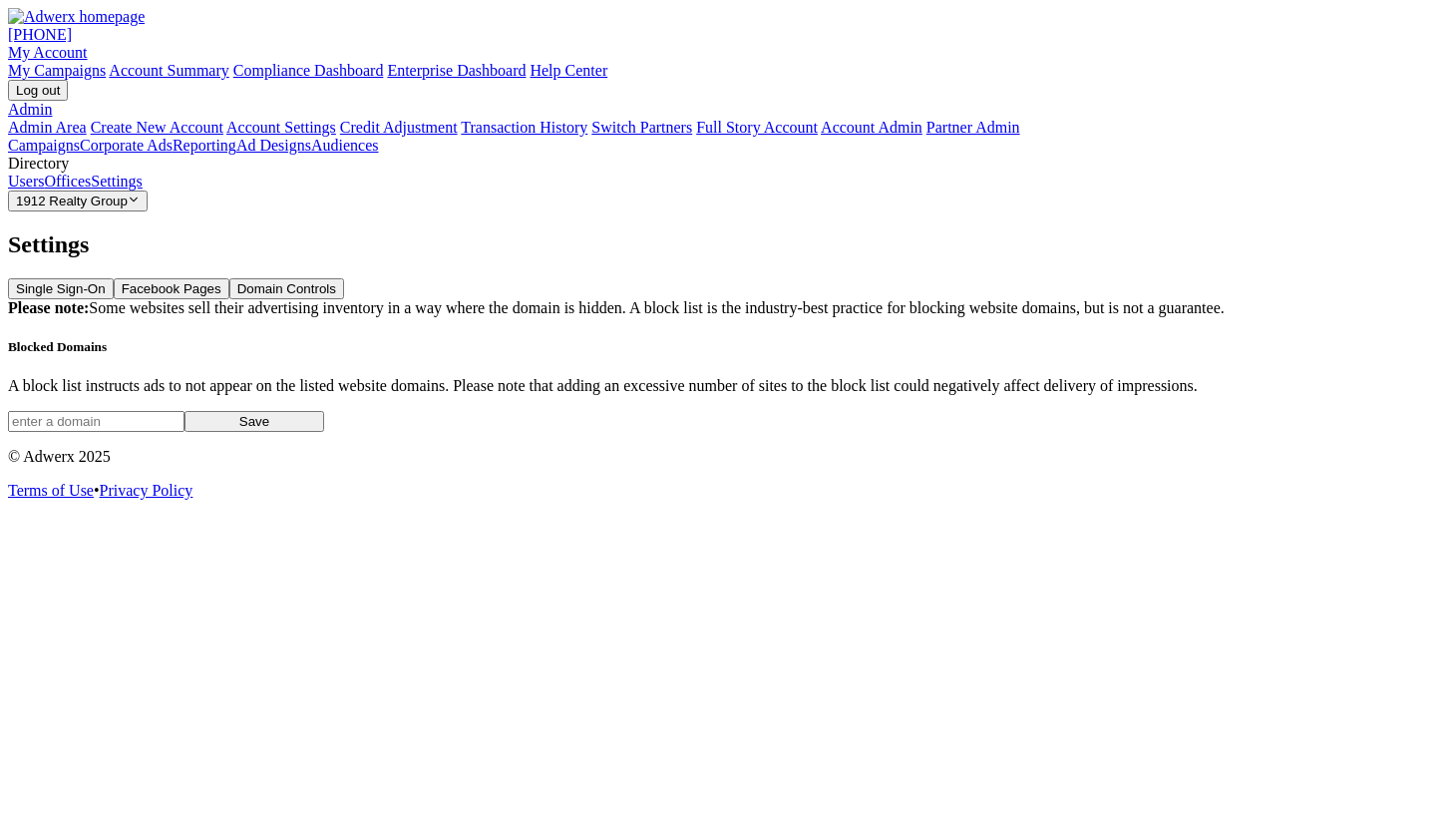 click at bounding box center [96, 421] 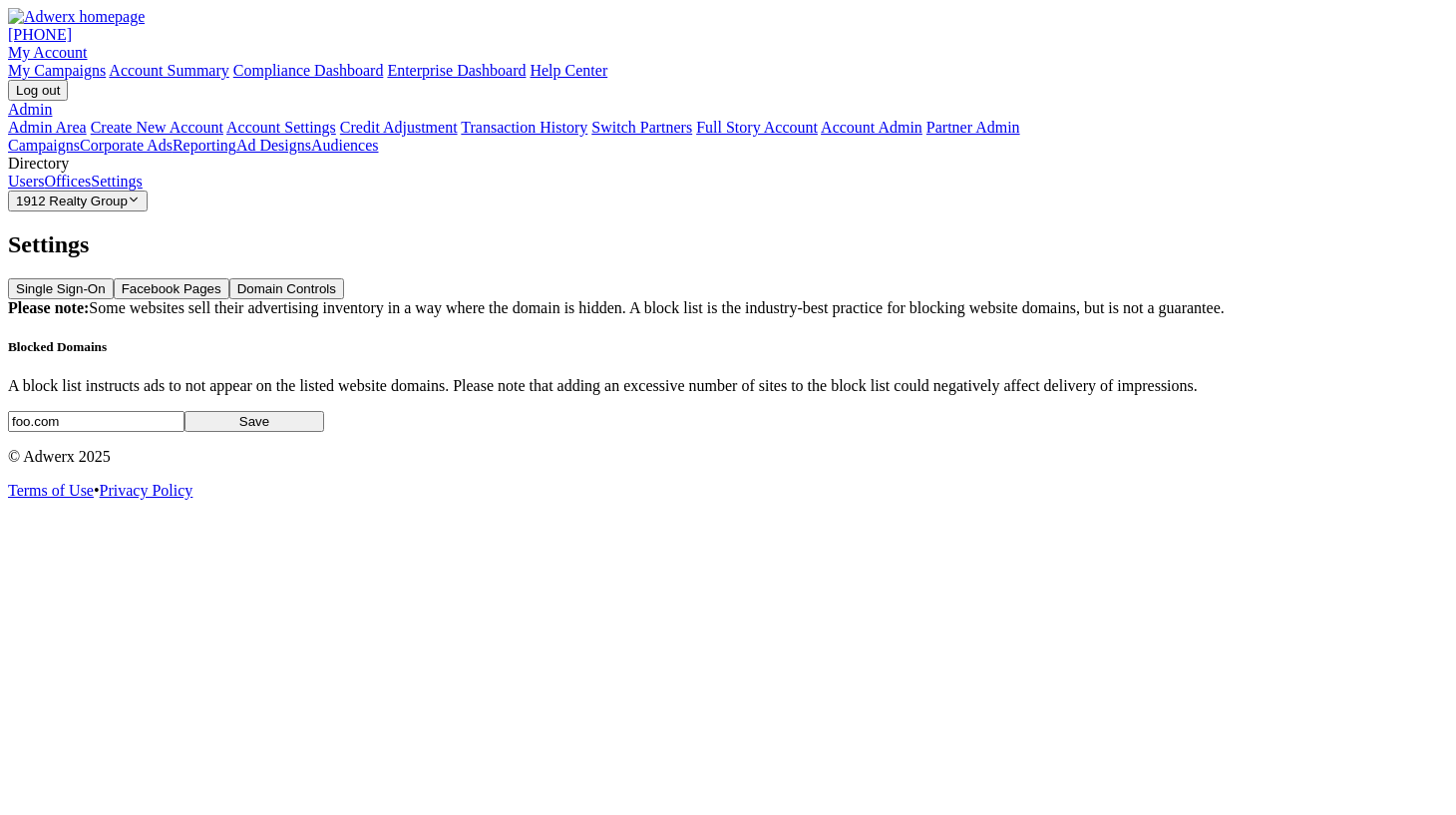 type on "foo.com" 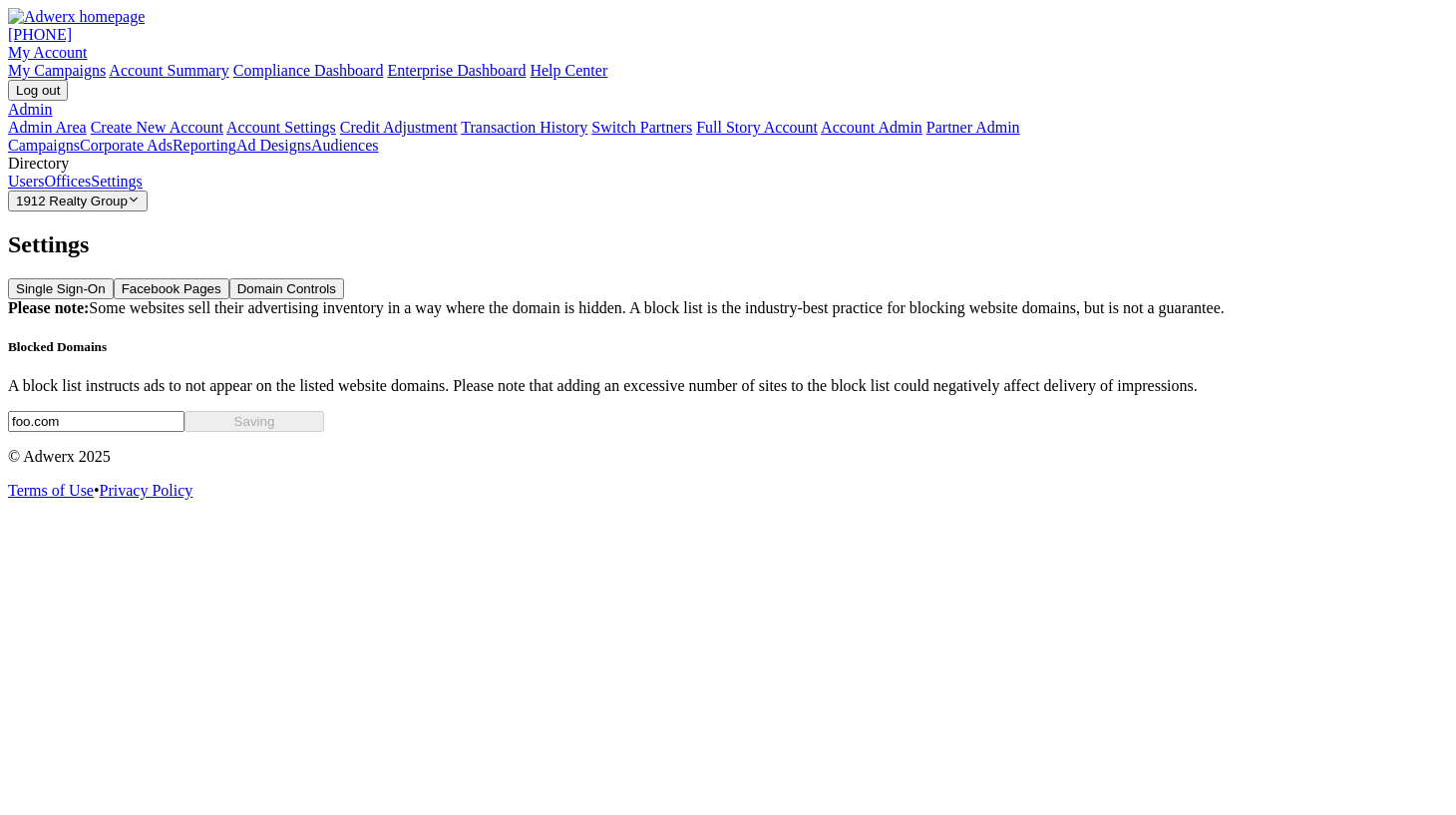 type 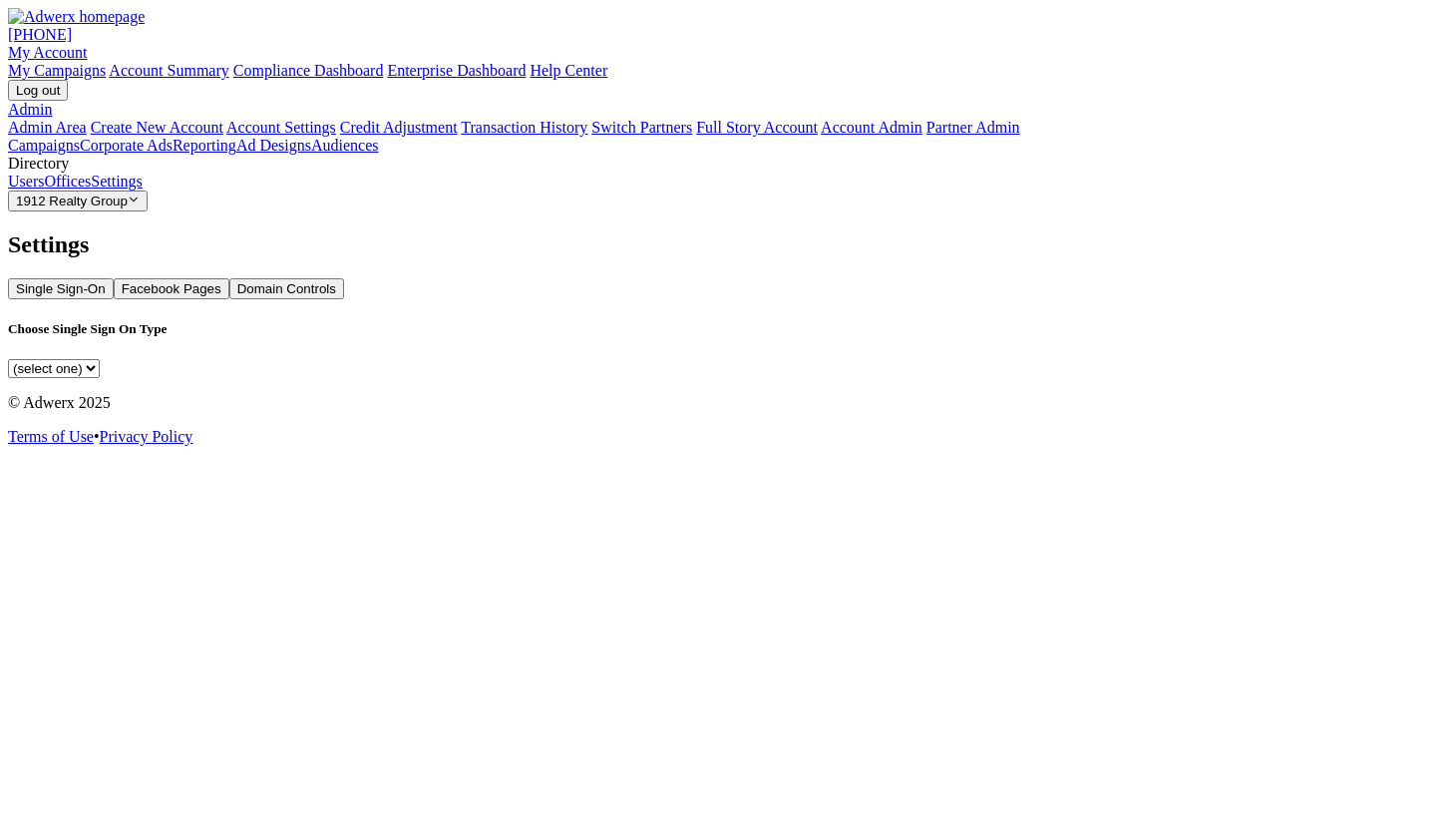 select on "saml" 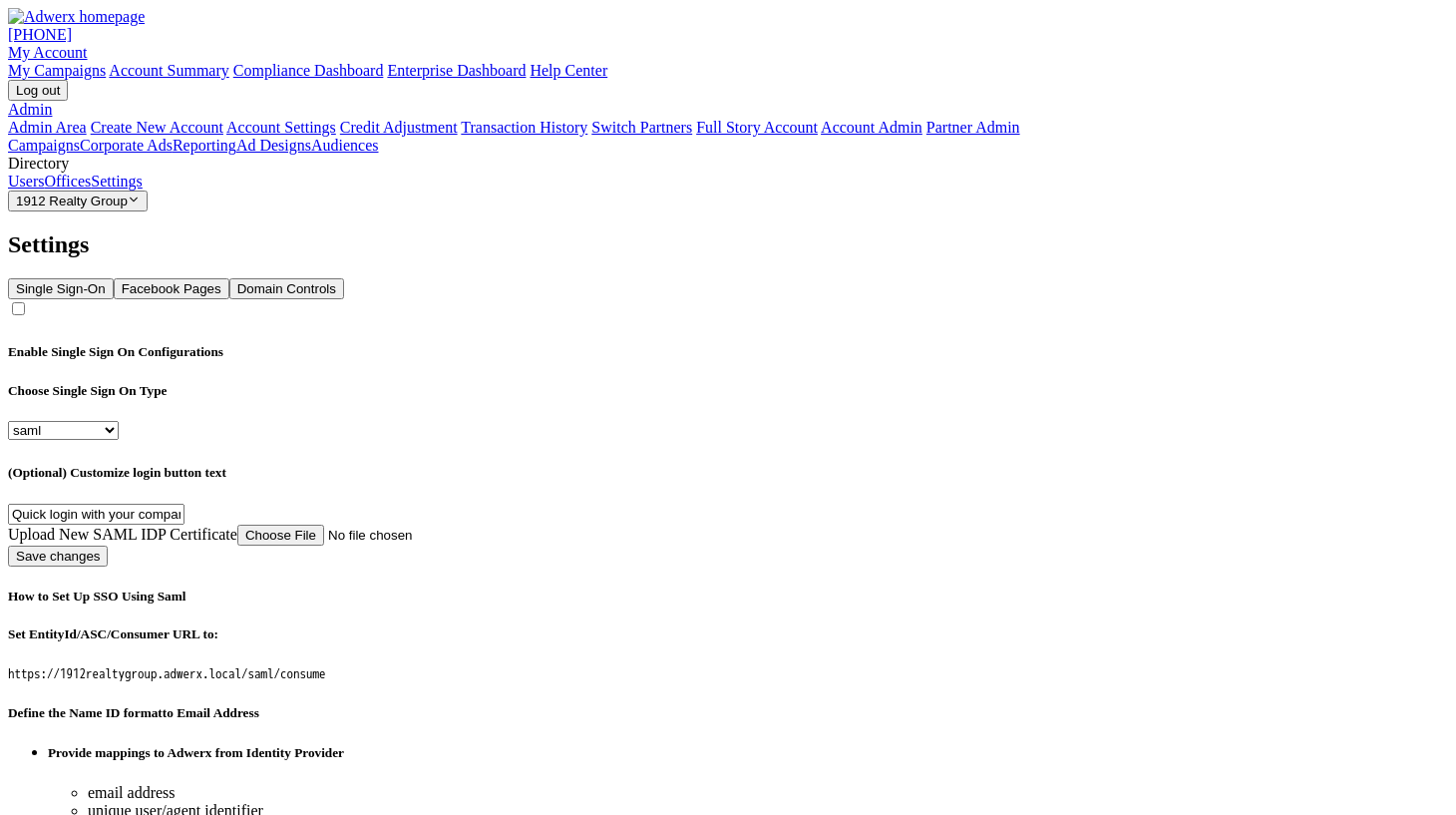 click on "Domain Controls" at bounding box center [286, 288] 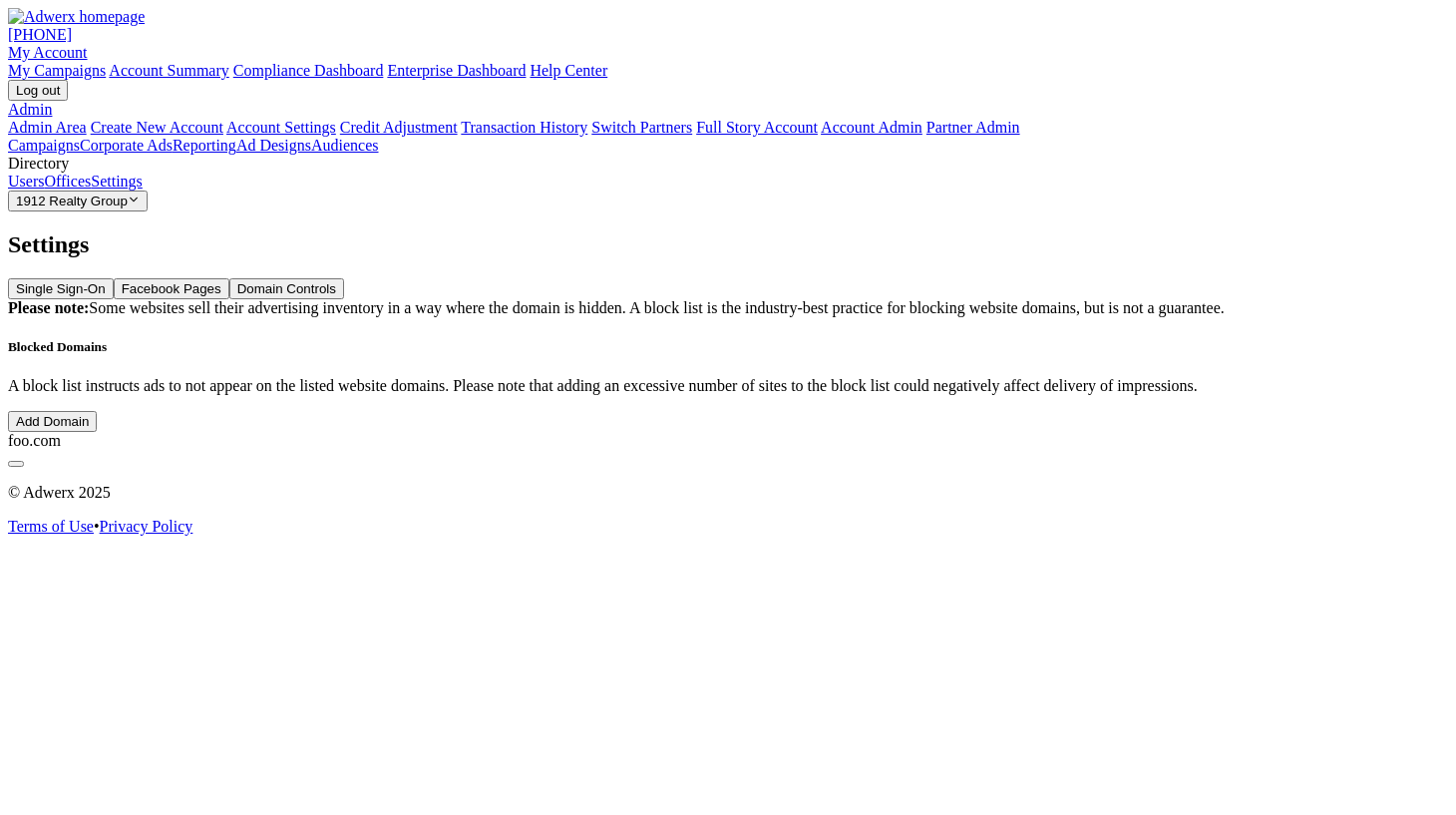 click on "Add Domain" at bounding box center (52, 421) 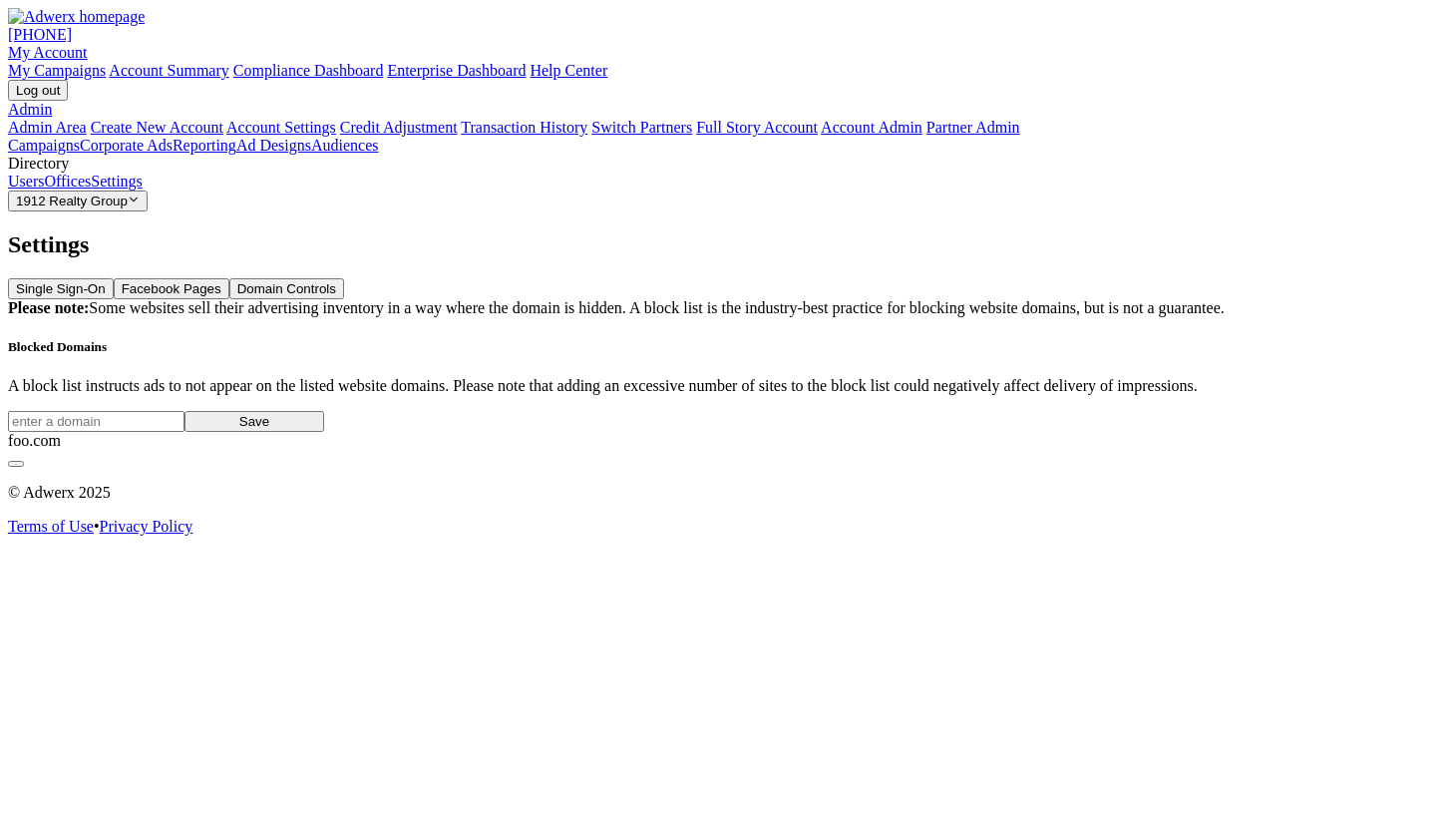 click at bounding box center [96, 421] 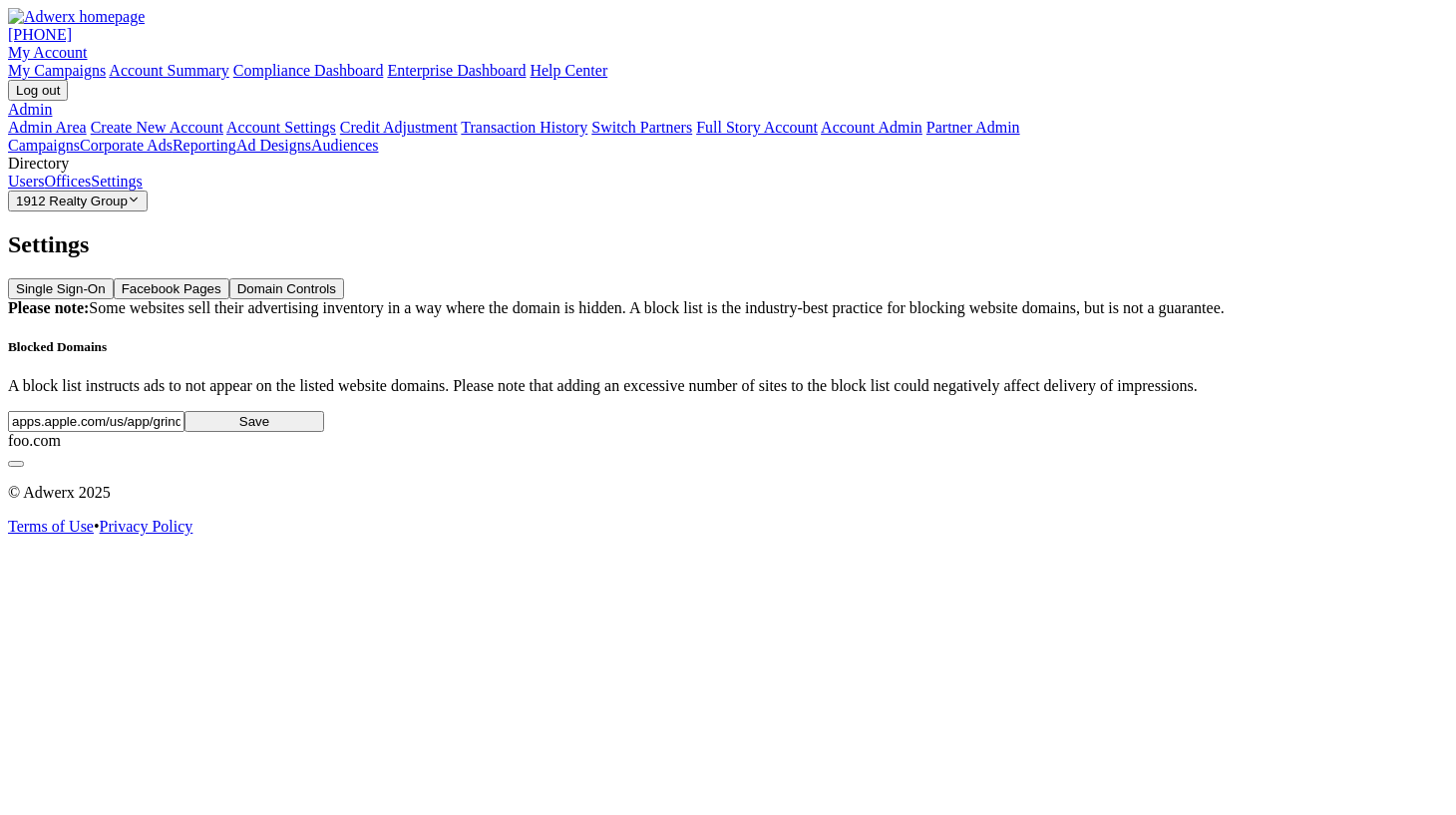 scroll, scrollTop: 0, scrollLeft: 252, axis: horizontal 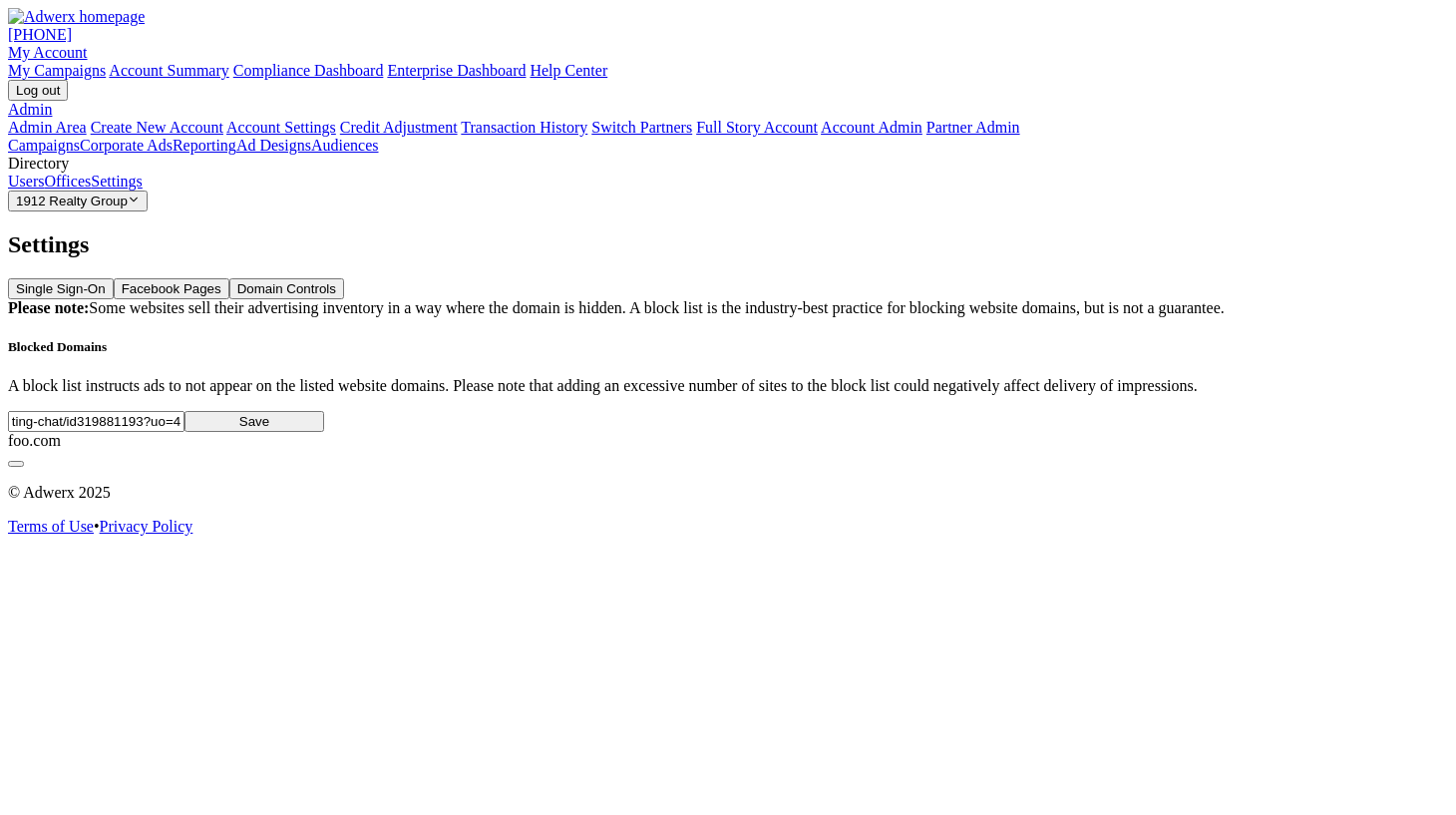 type on "apps.apple.com/us/app/grindr-gay-dating-chat/id319881193?uo=4" 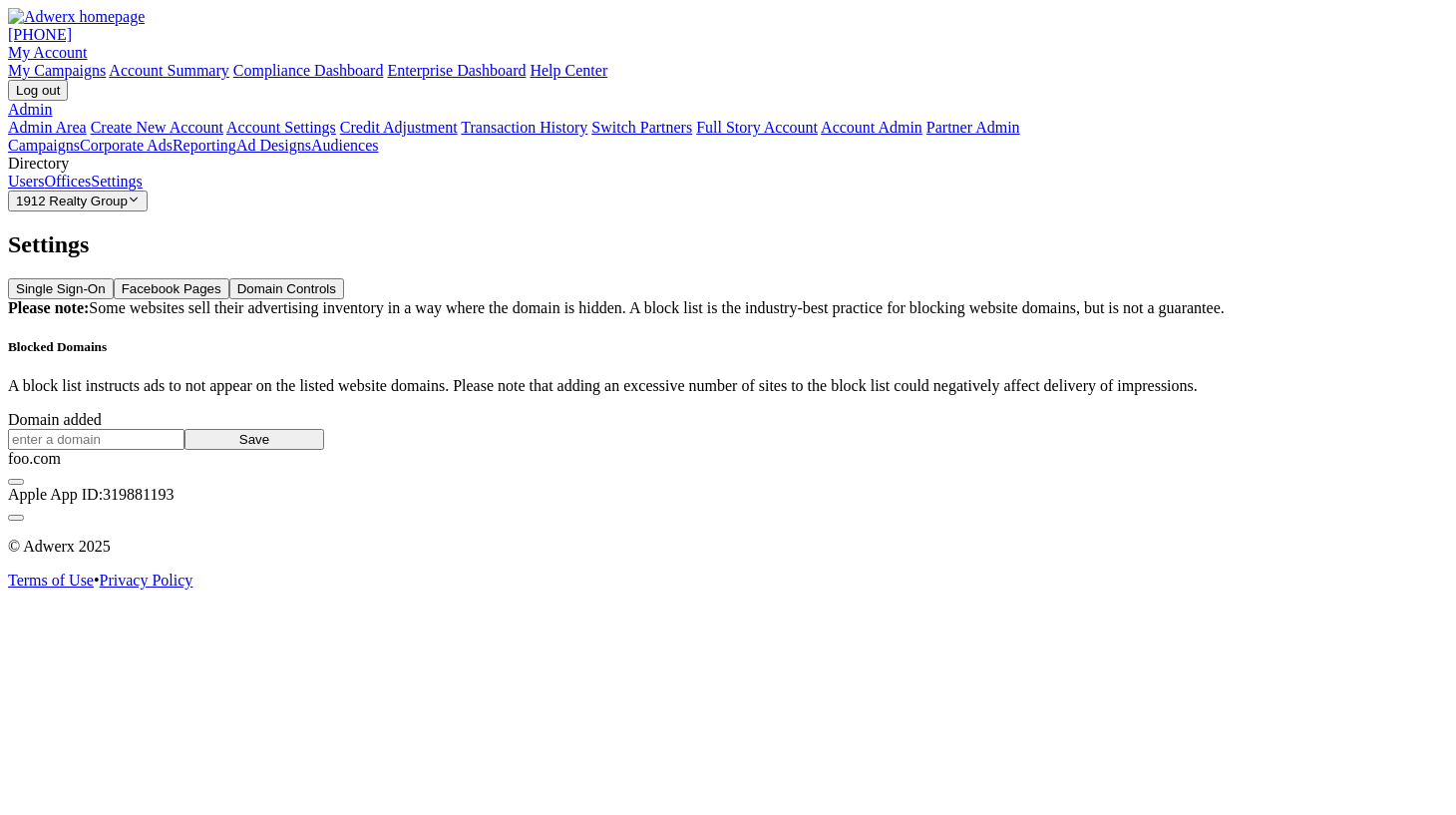 click on "Domain added Save [DOMAIN] Apple App ID:  [APP_ID]" at bounding box center (728, 466) 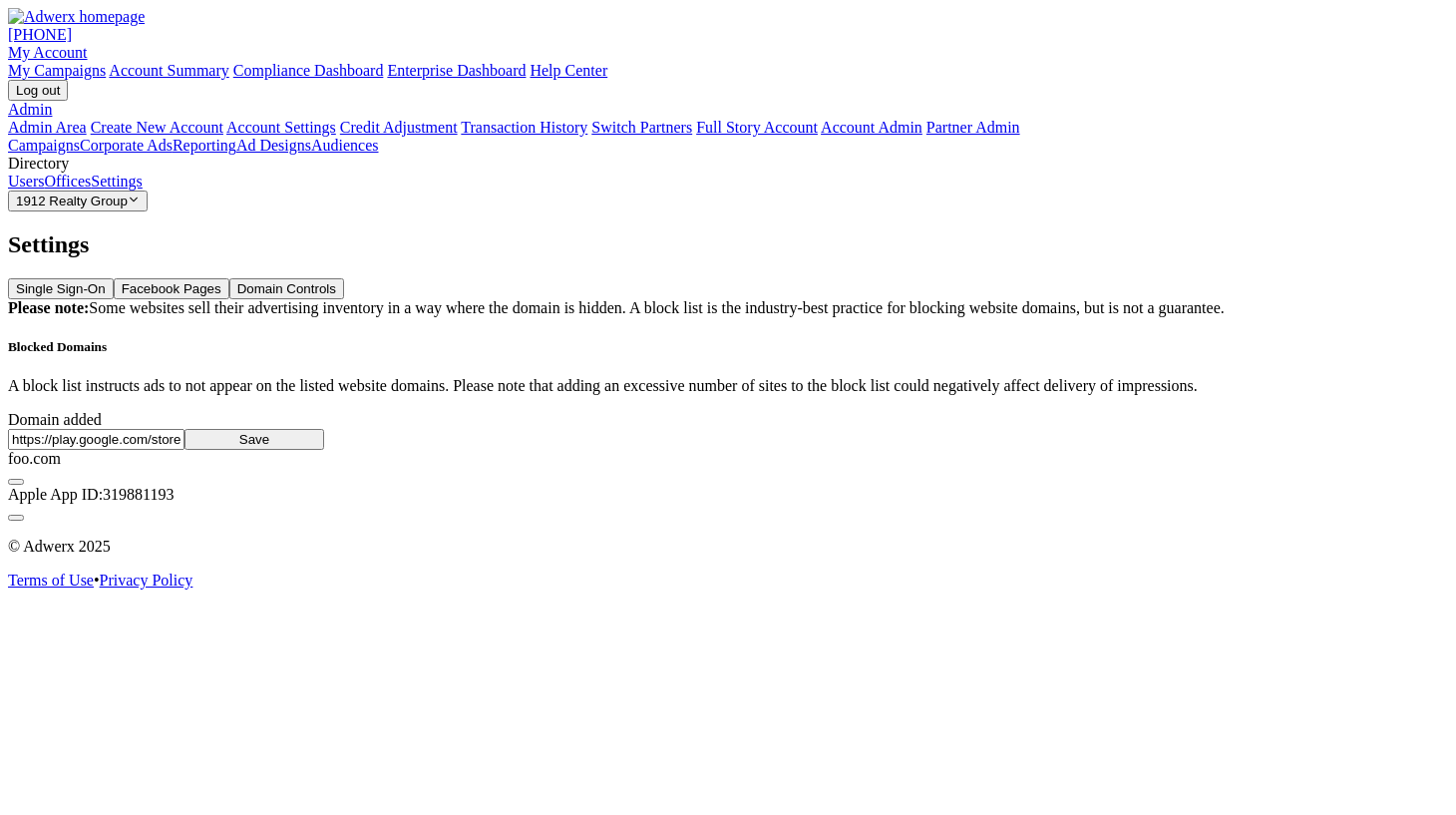 scroll, scrollTop: 0, scrollLeft: 299, axis: horizontal 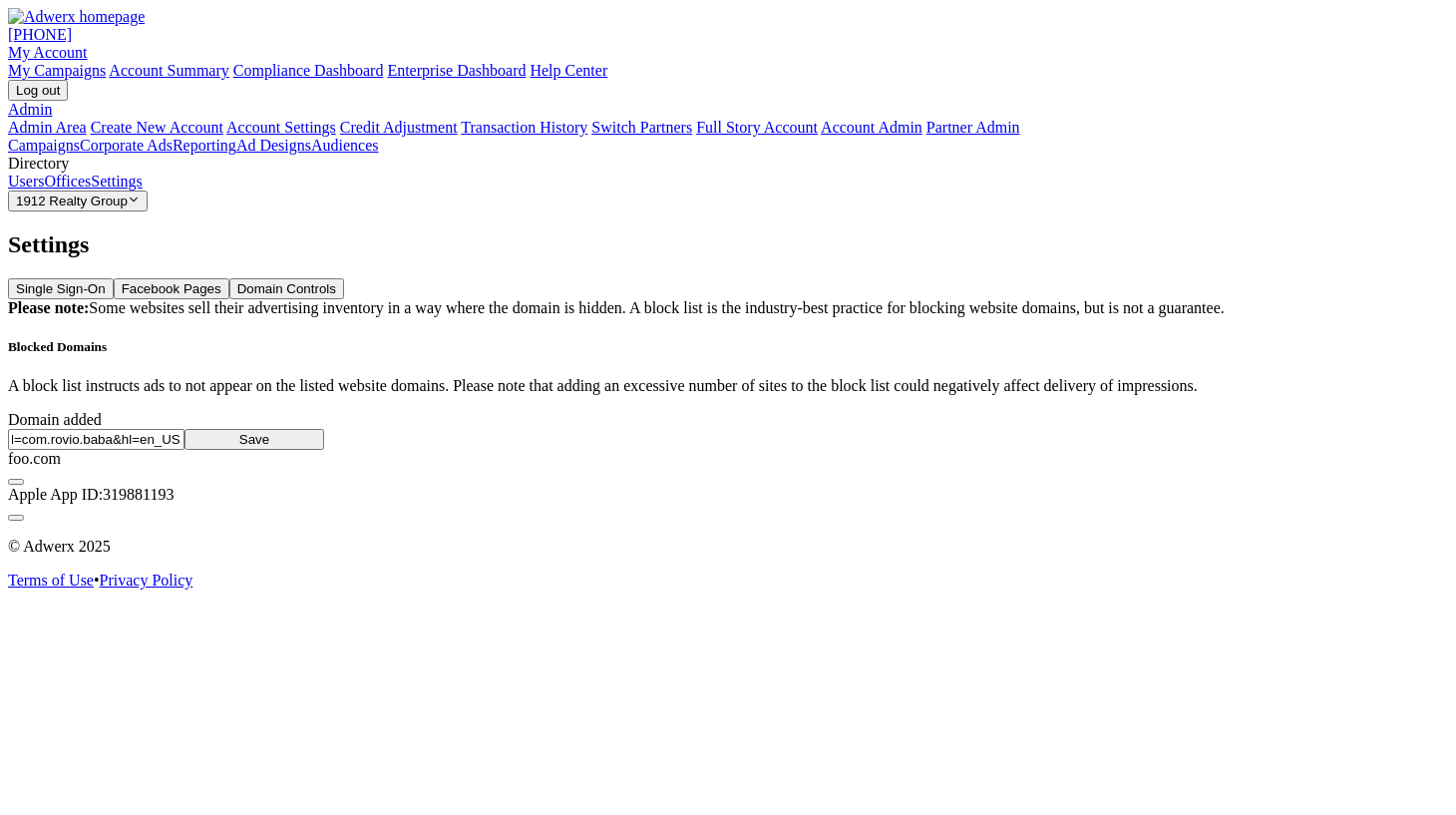 type on "https://play.google.com/store/apps/details?id=com.rovio.baba&hl=en_US" 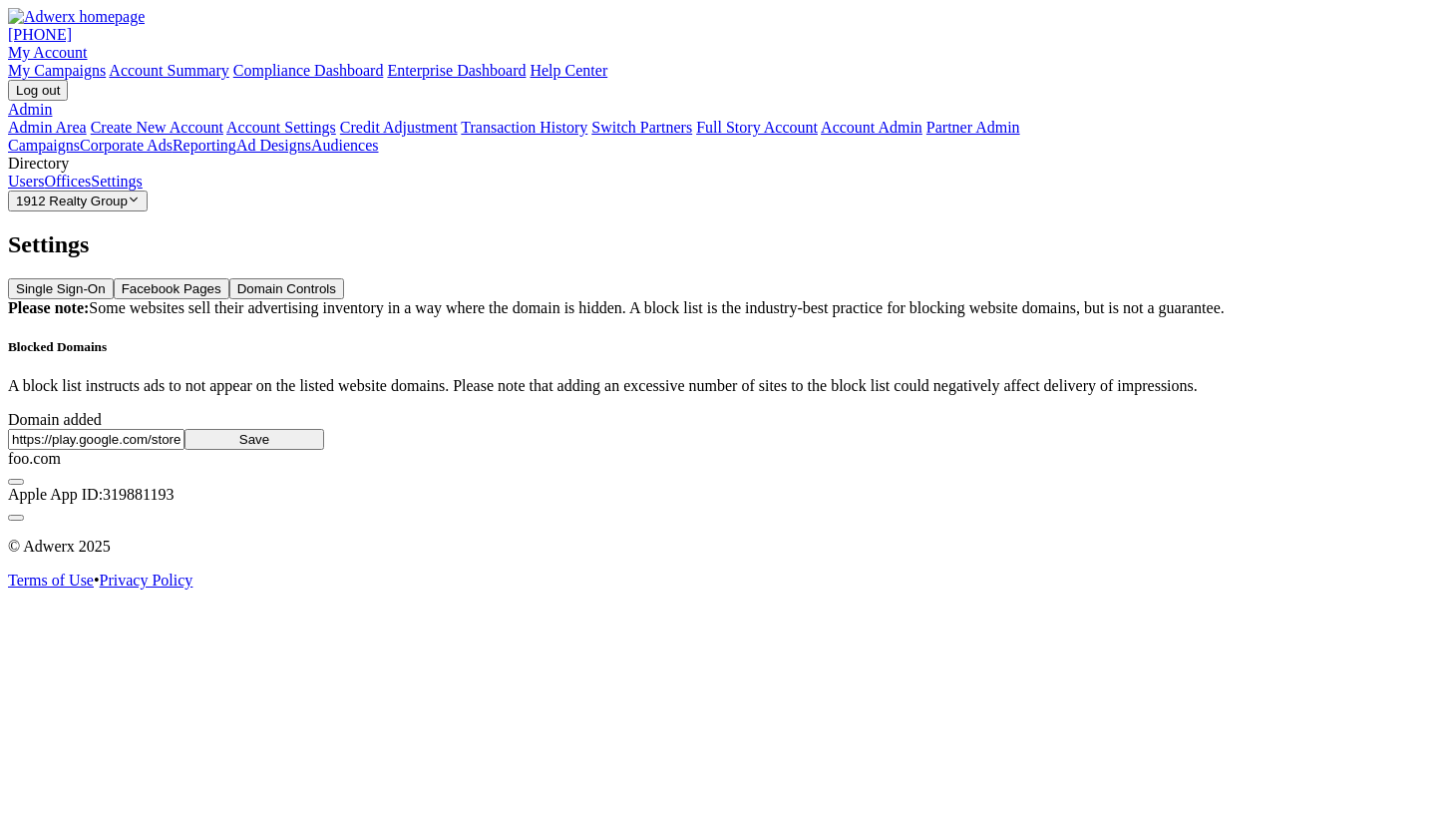 click on "Save" at bounding box center [254, 439] 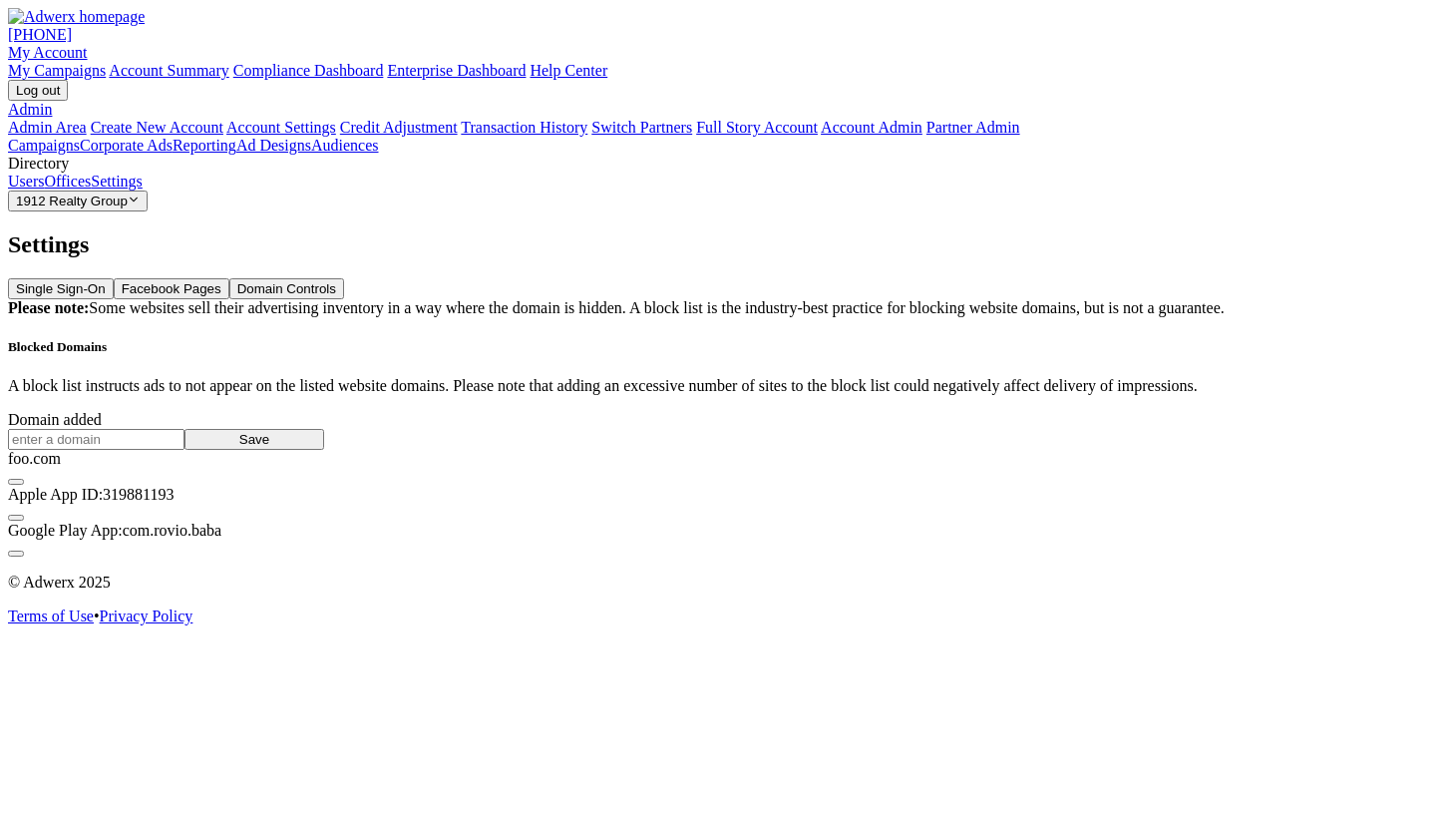 click at bounding box center [96, 439] 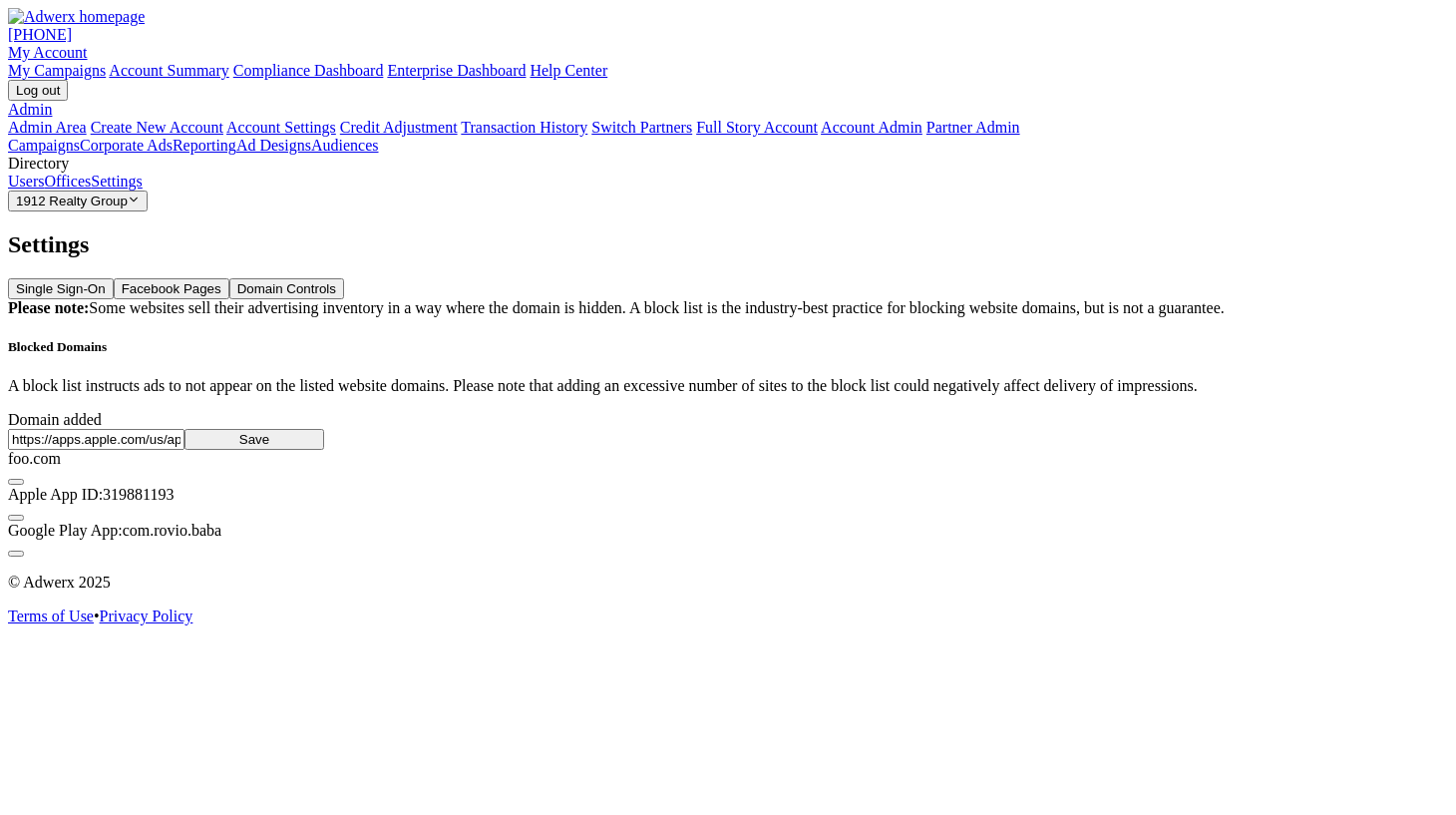 scroll, scrollTop: 0, scrollLeft: 200, axis: horizontal 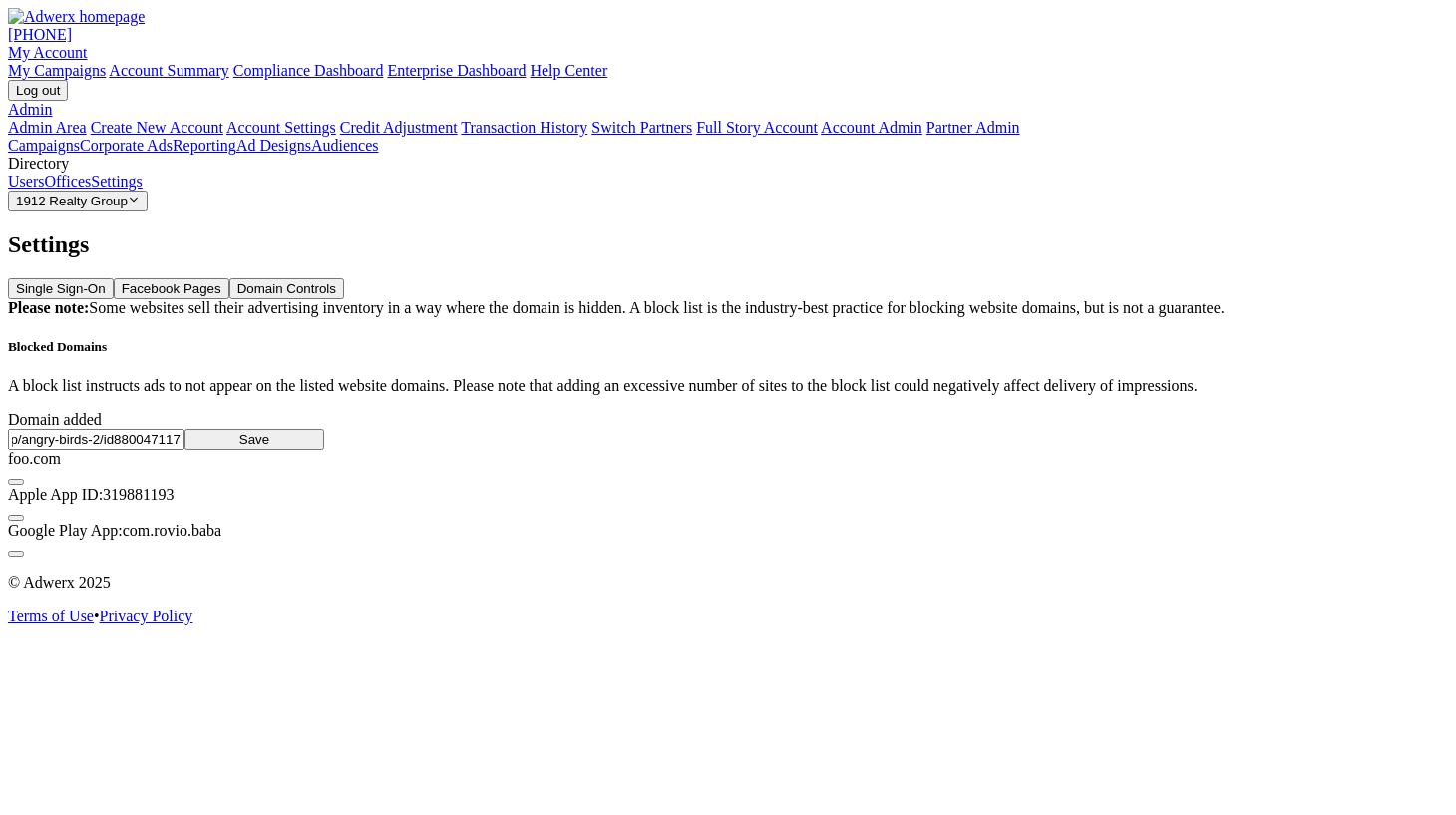 type on "https://apps.apple.com/us/app/angry-birds-2/id880047117" 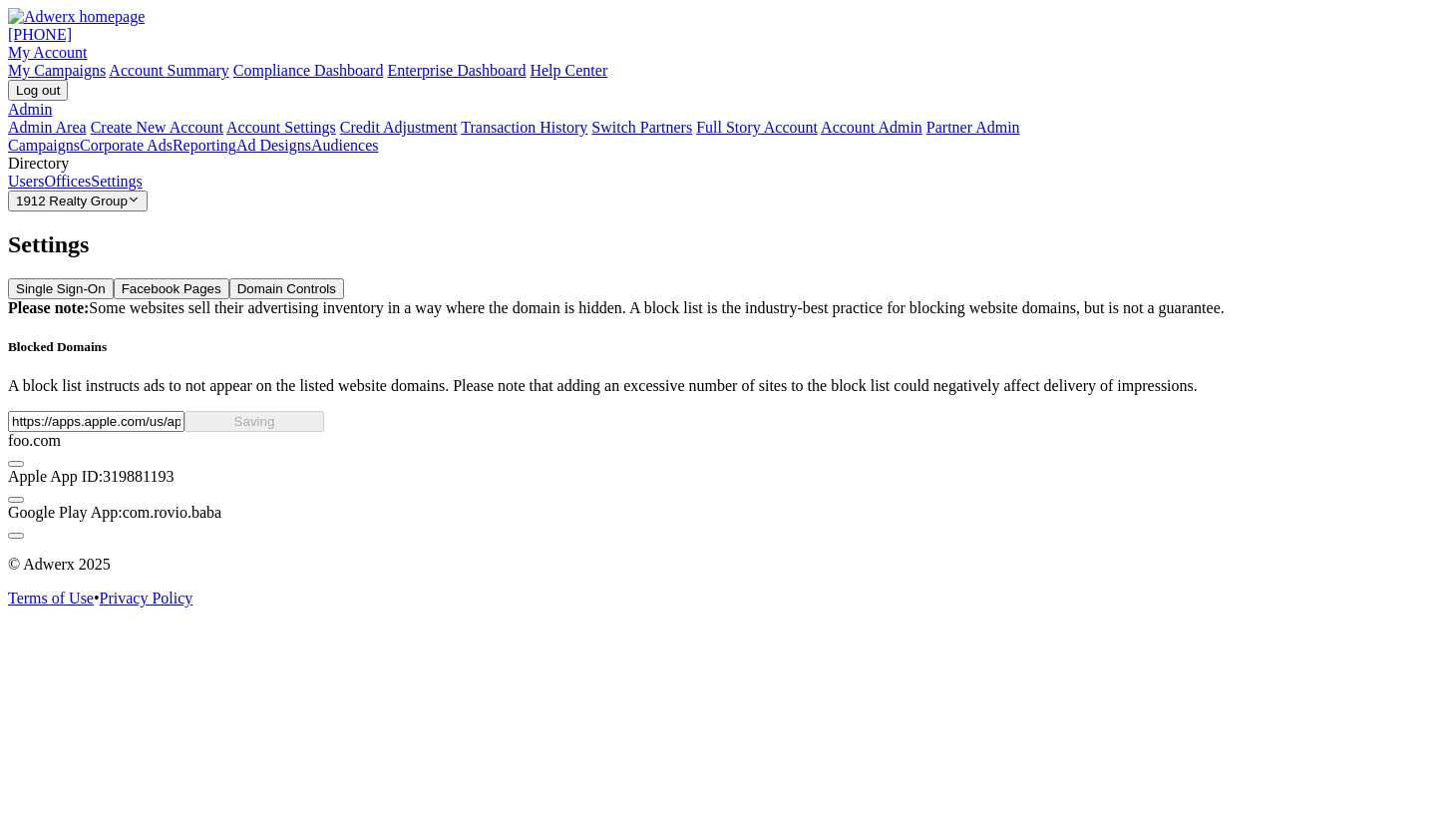 type 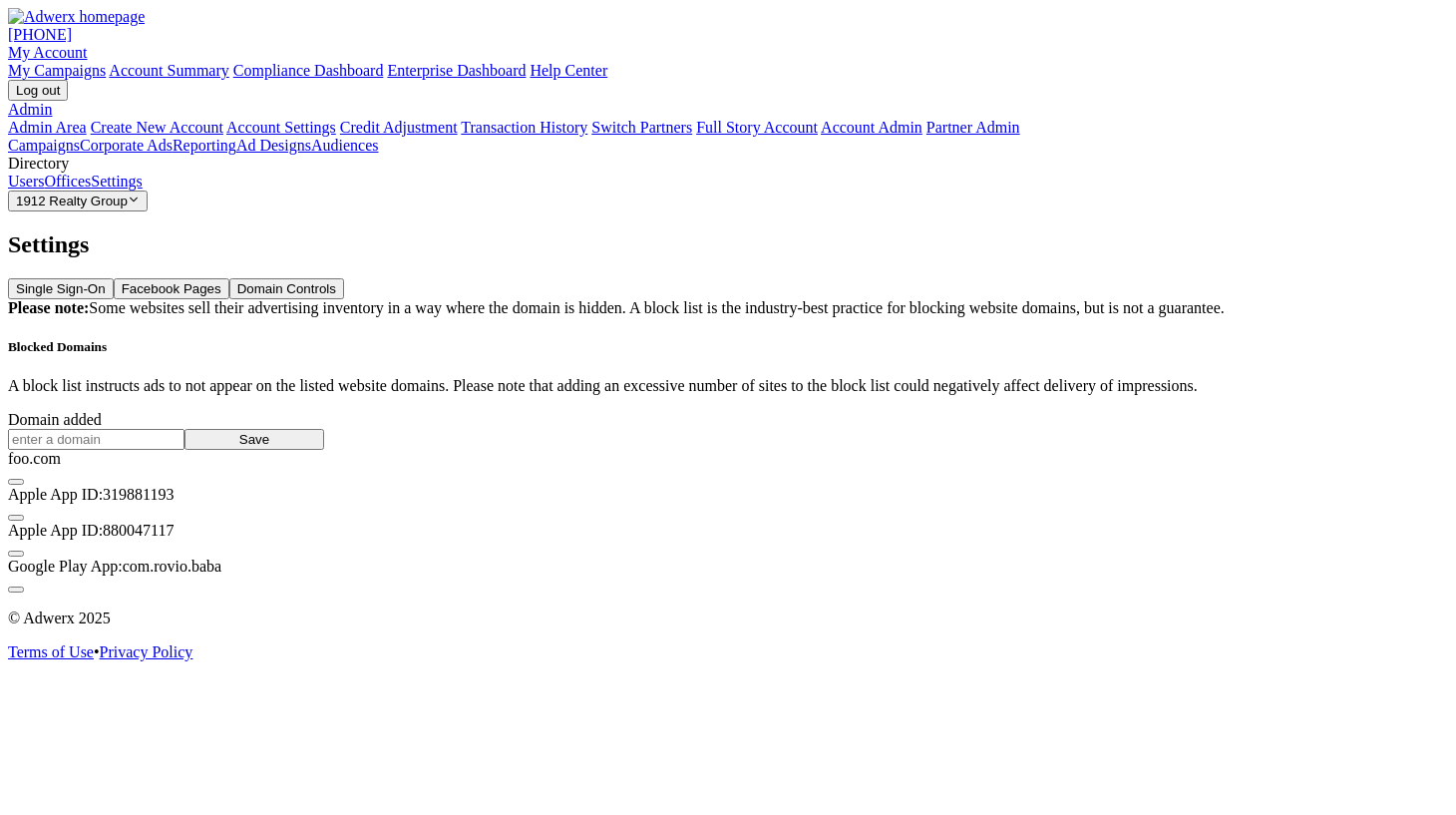 click at bounding box center (16, 518) 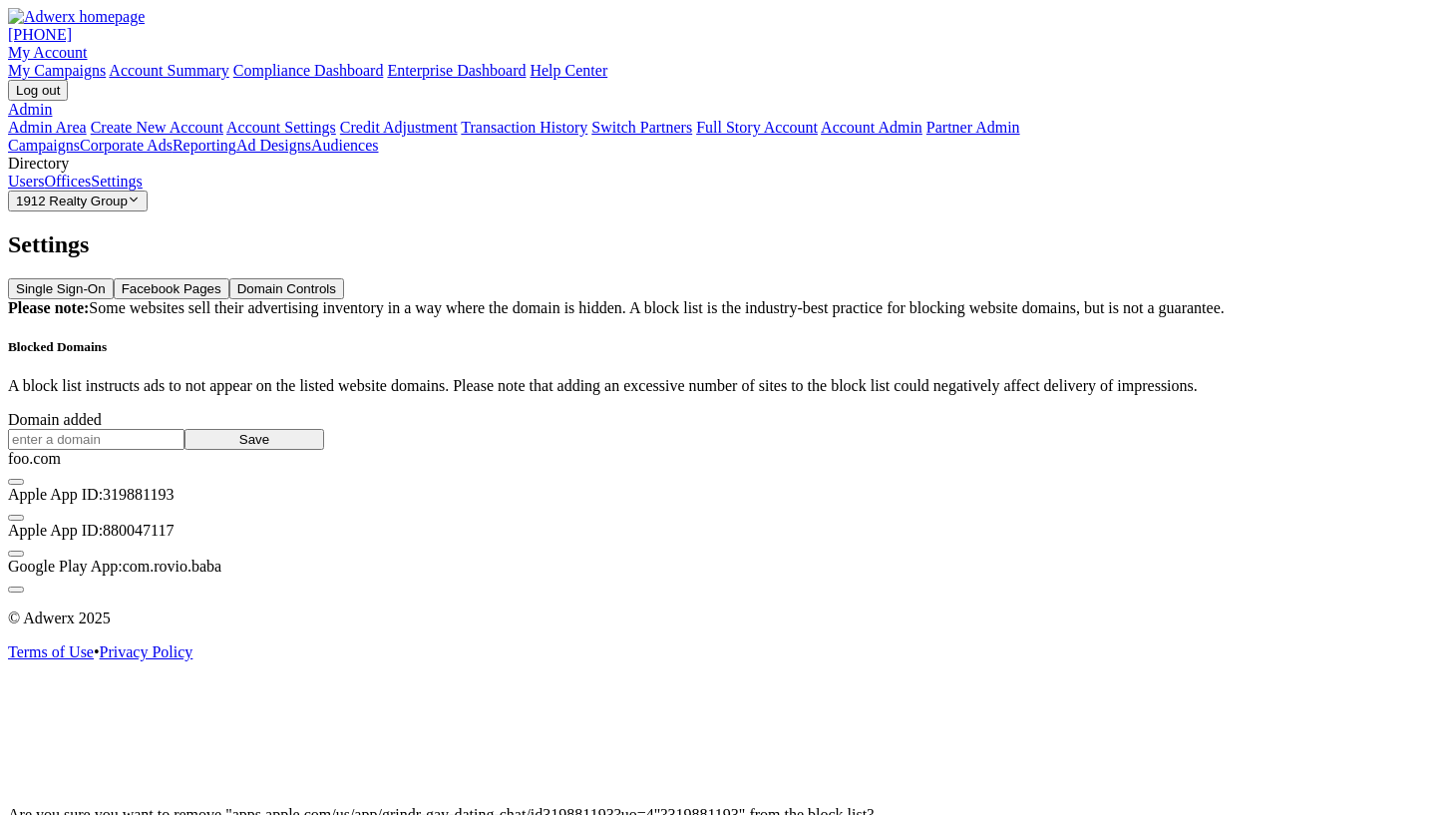 click on "Remove" at bounding box center [41, 834] 